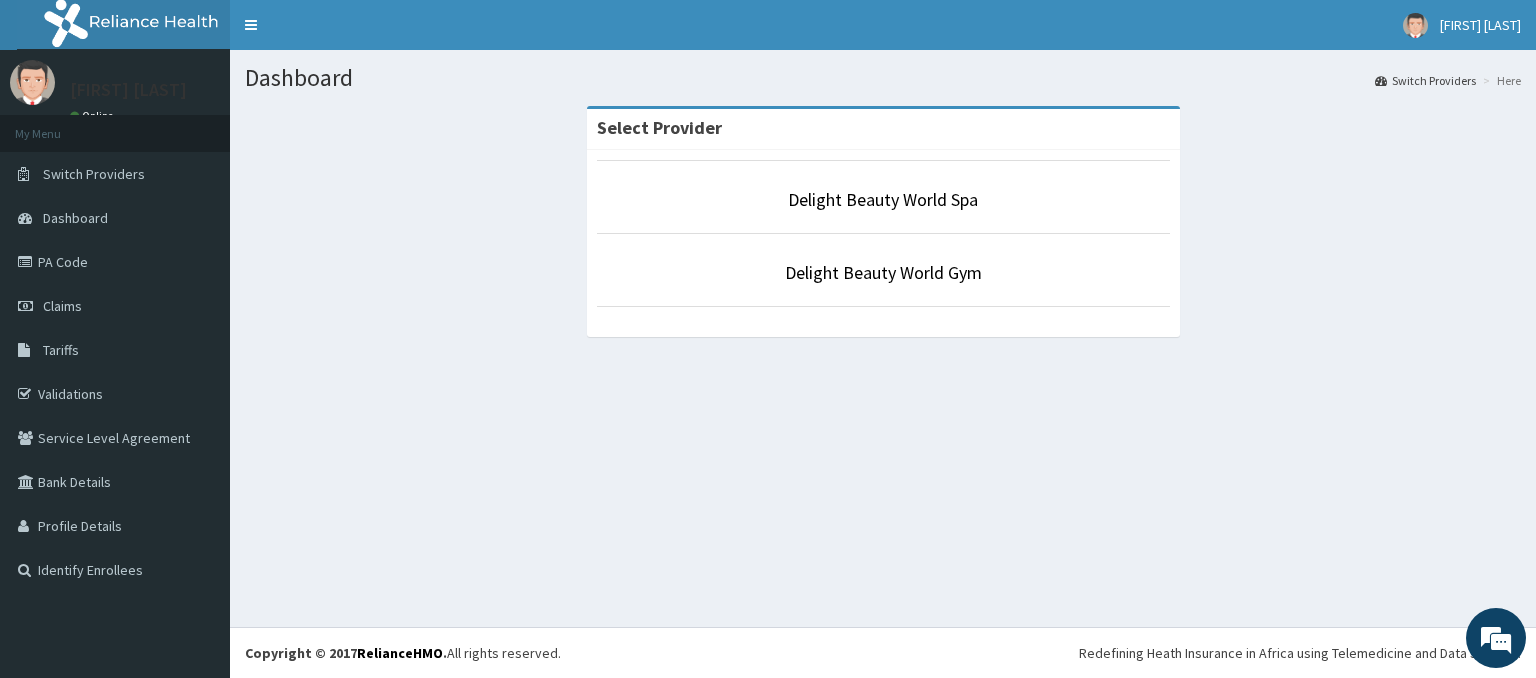 scroll, scrollTop: 0, scrollLeft: 0, axis: both 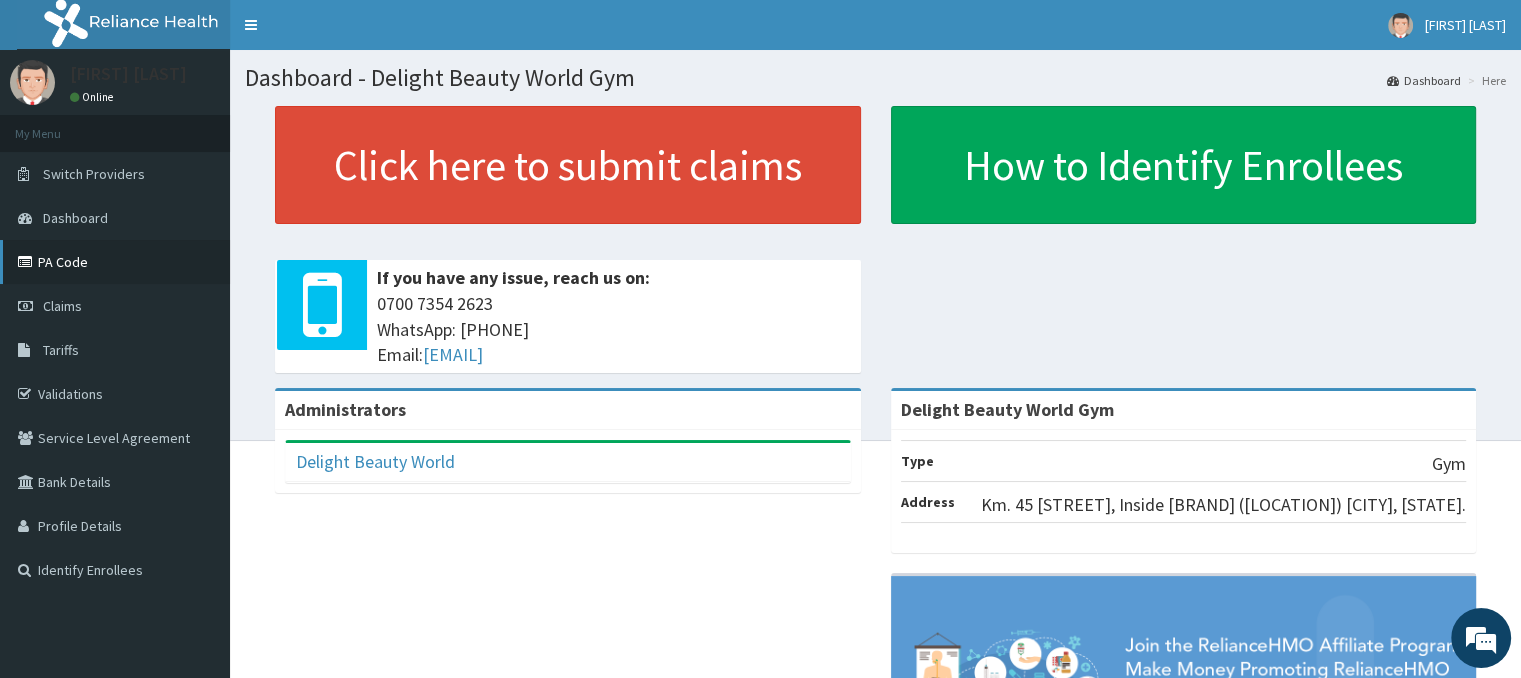 click on "PA Code" at bounding box center [115, 262] 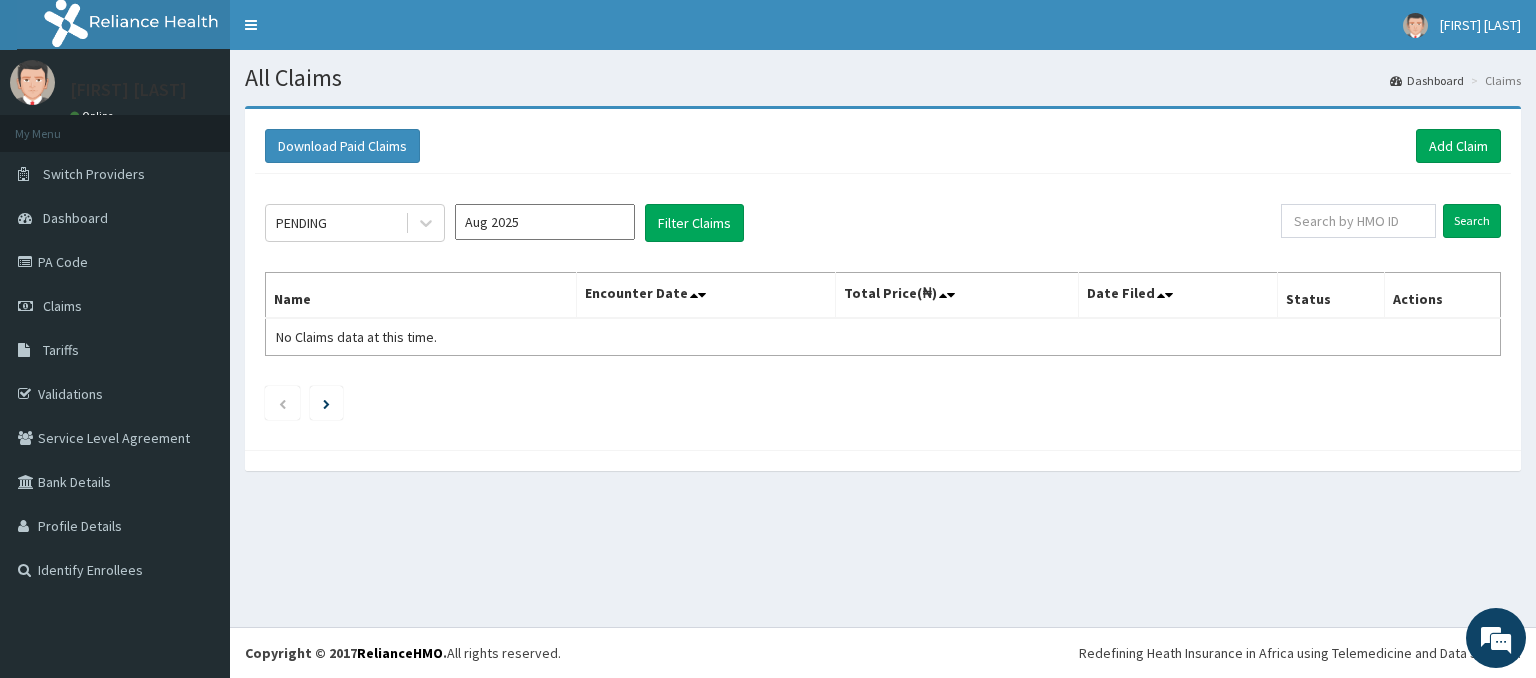 scroll, scrollTop: 0, scrollLeft: 0, axis: both 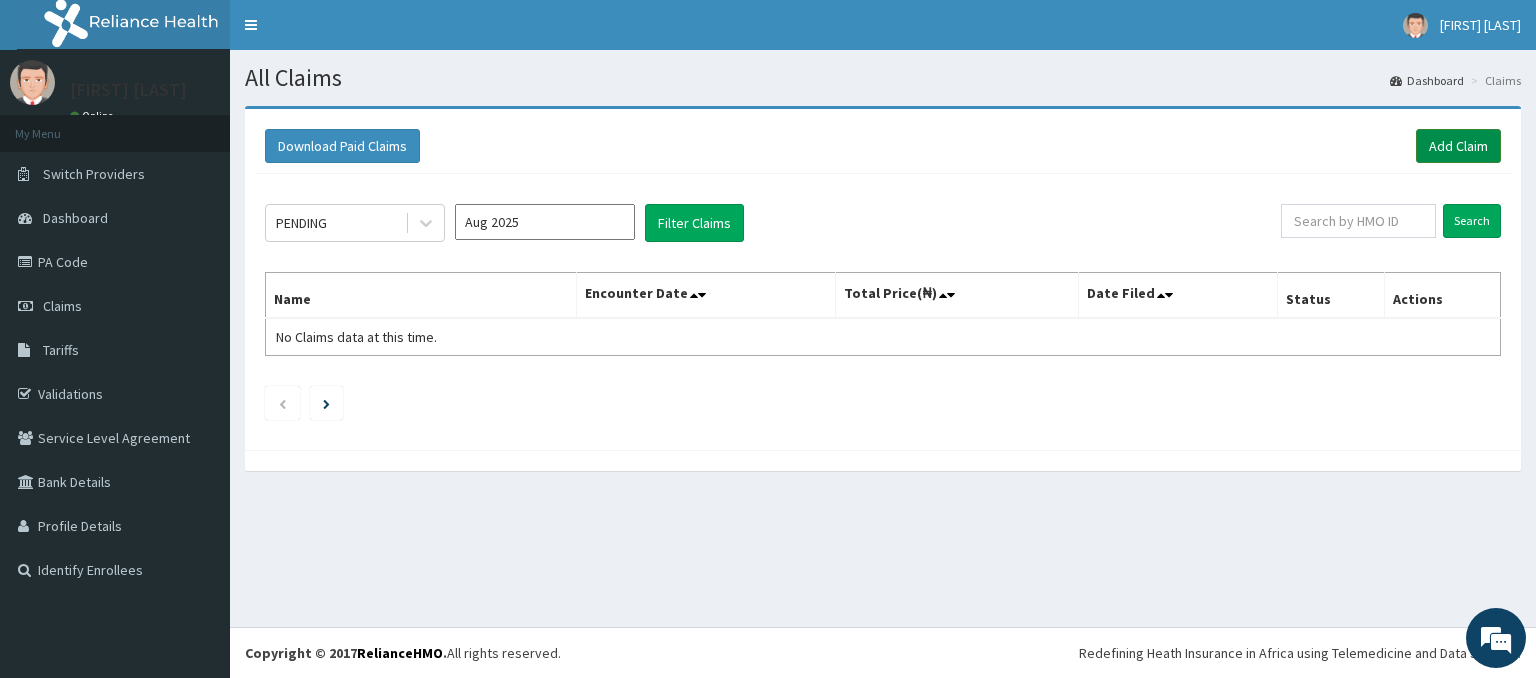 click on "Add Claim" at bounding box center [1458, 146] 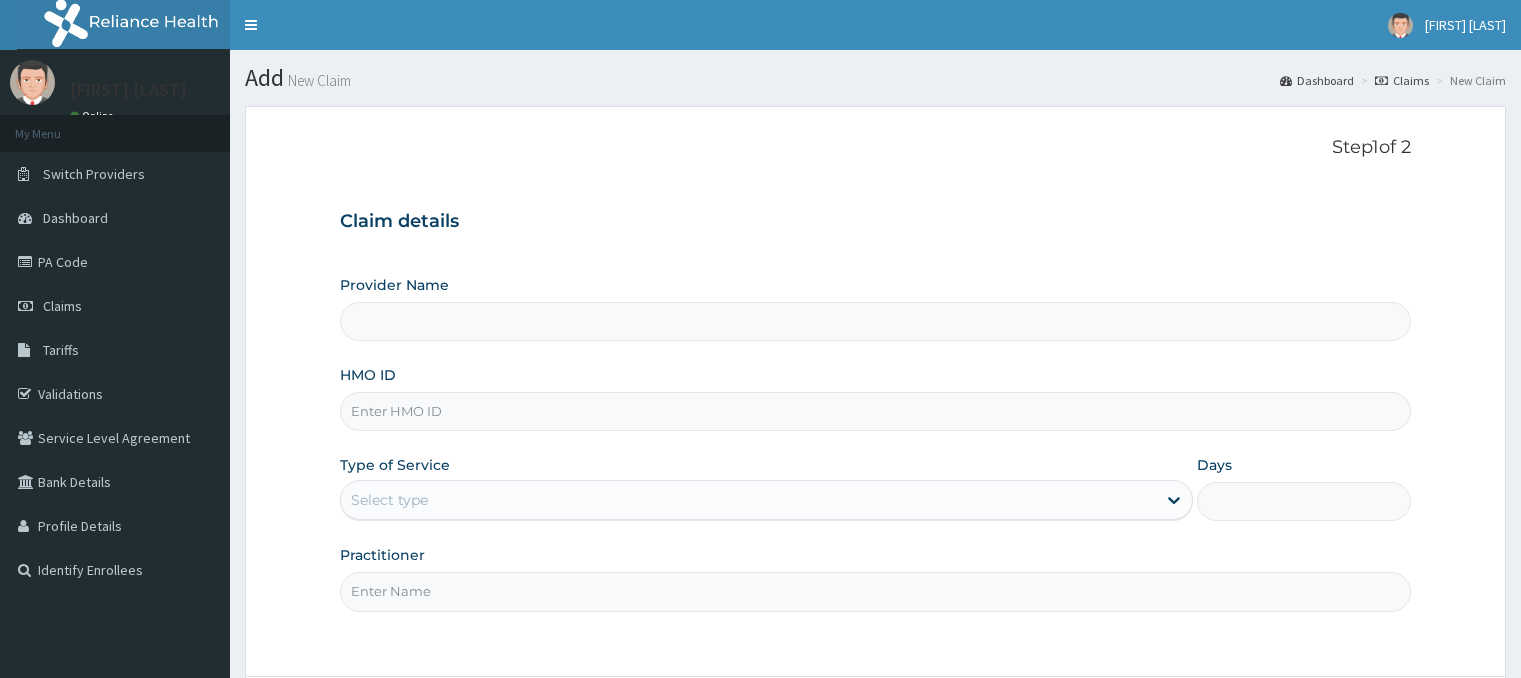 scroll, scrollTop: 0, scrollLeft: 0, axis: both 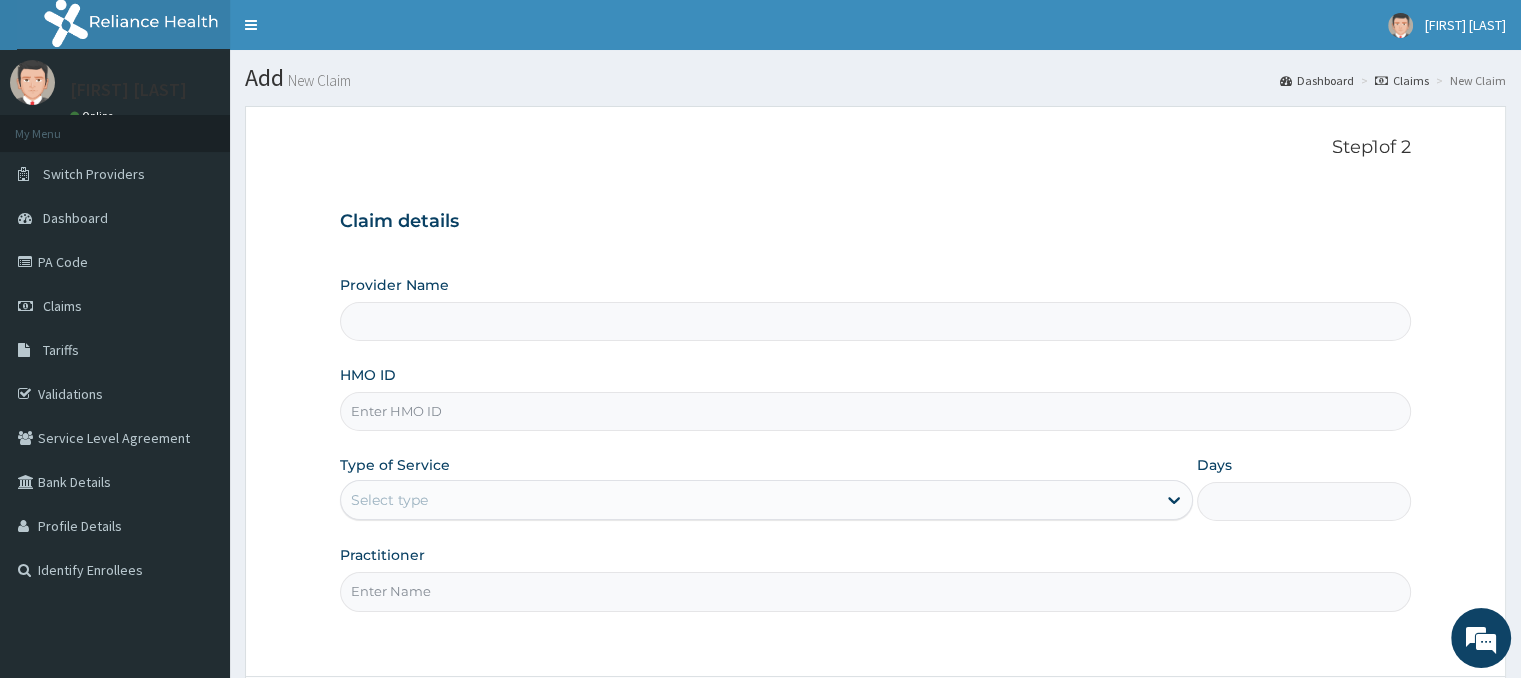 type on "Delight Beauty World Gym" 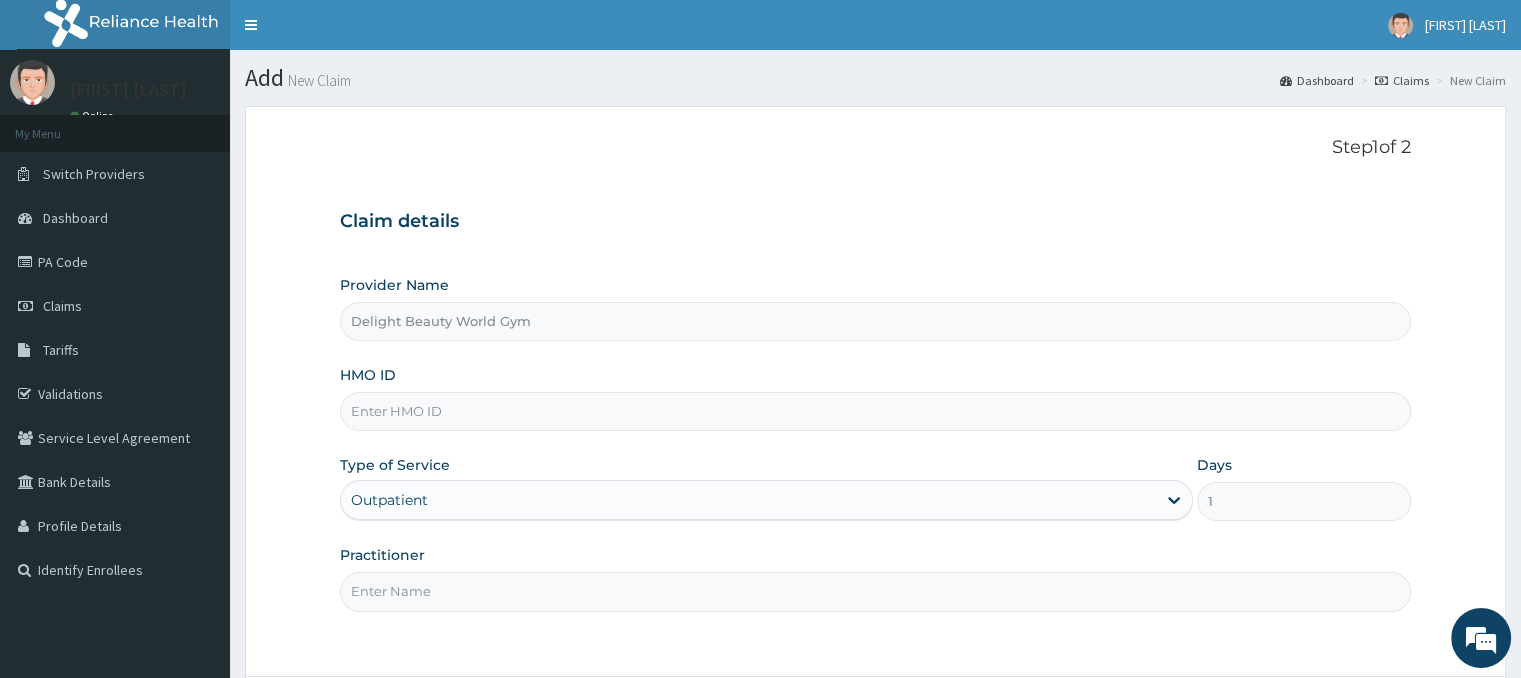 click on "HMO ID" at bounding box center [875, 411] 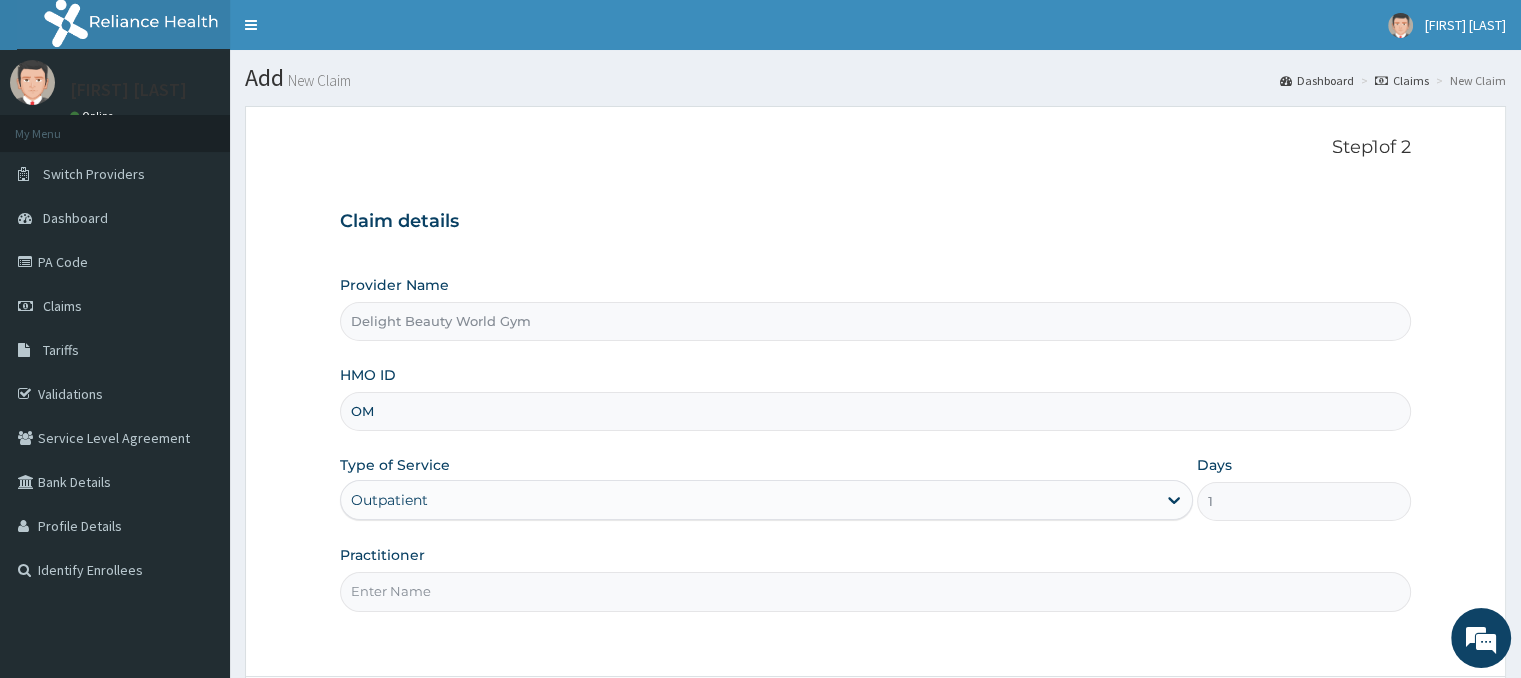 scroll, scrollTop: 0, scrollLeft: 0, axis: both 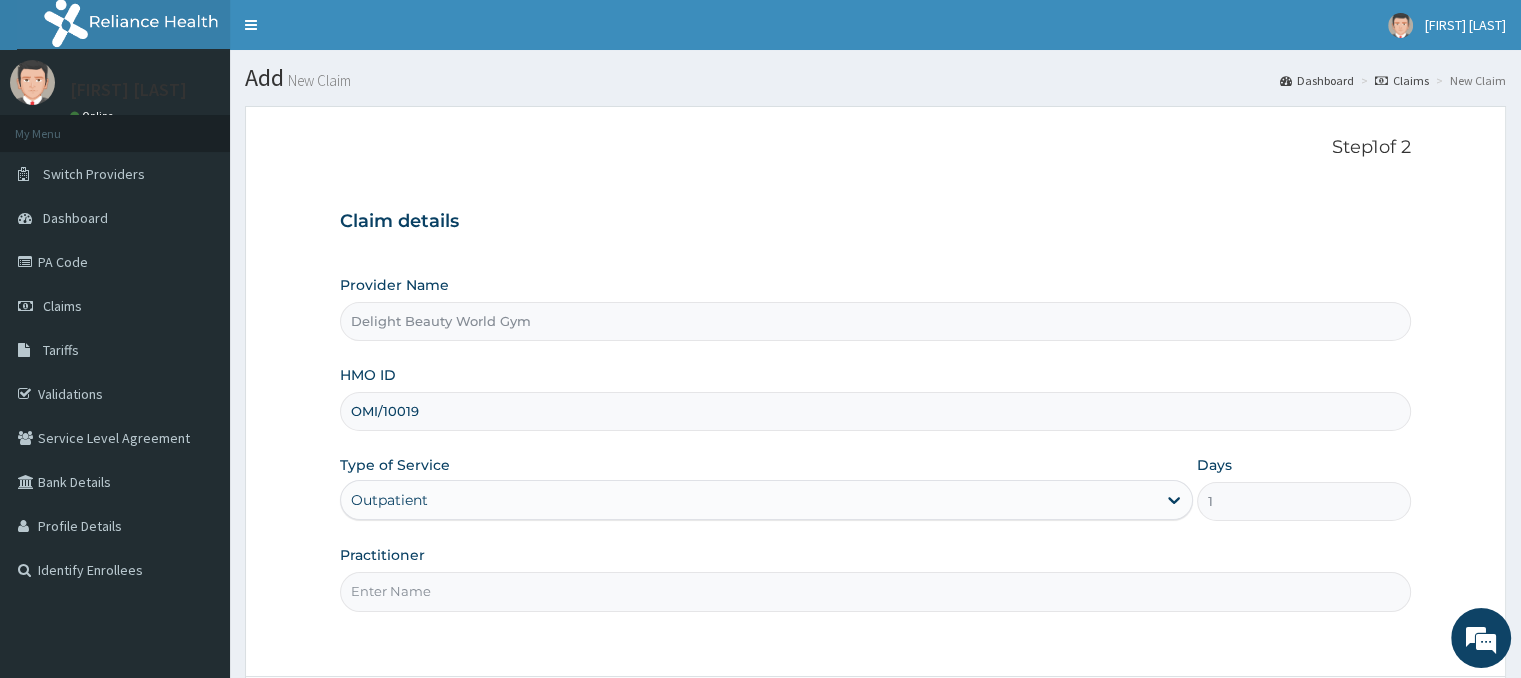 type on "OMI/10019" 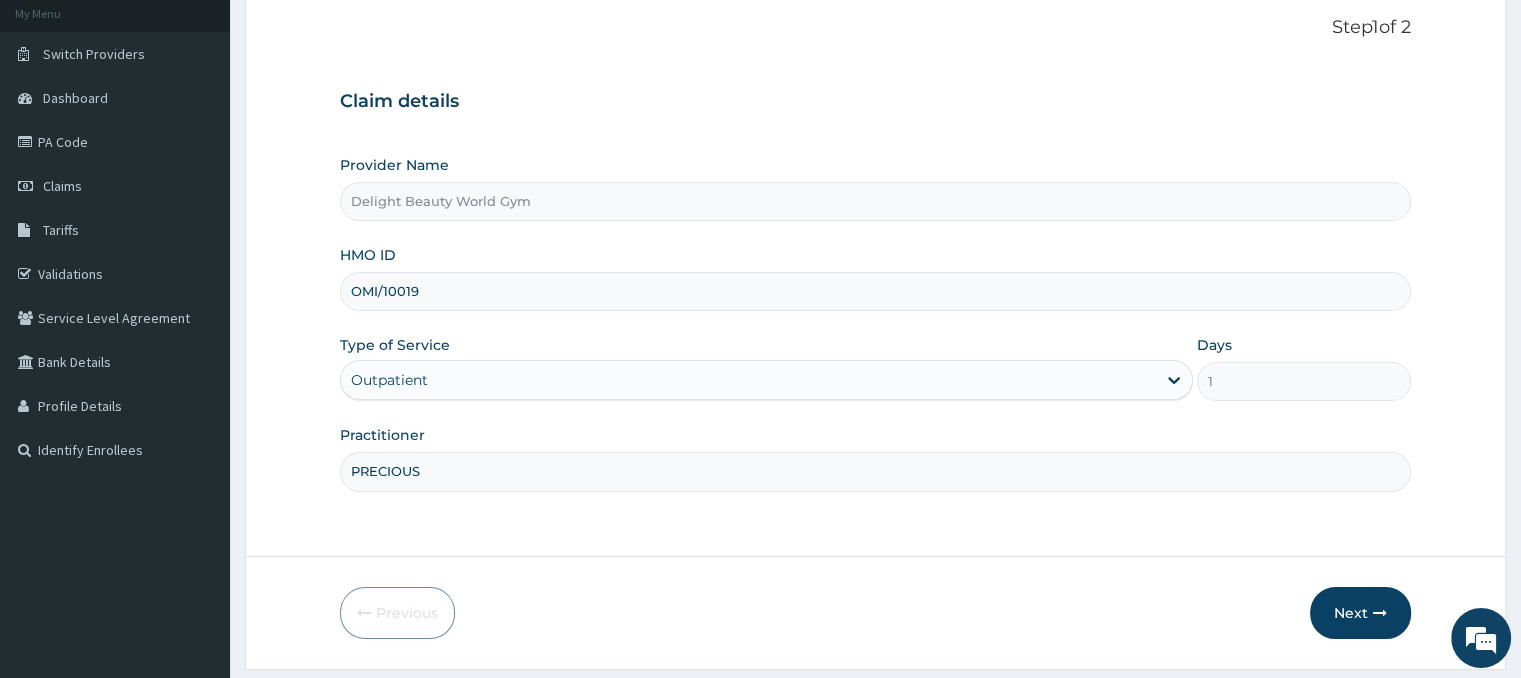 scroll, scrollTop: 177, scrollLeft: 0, axis: vertical 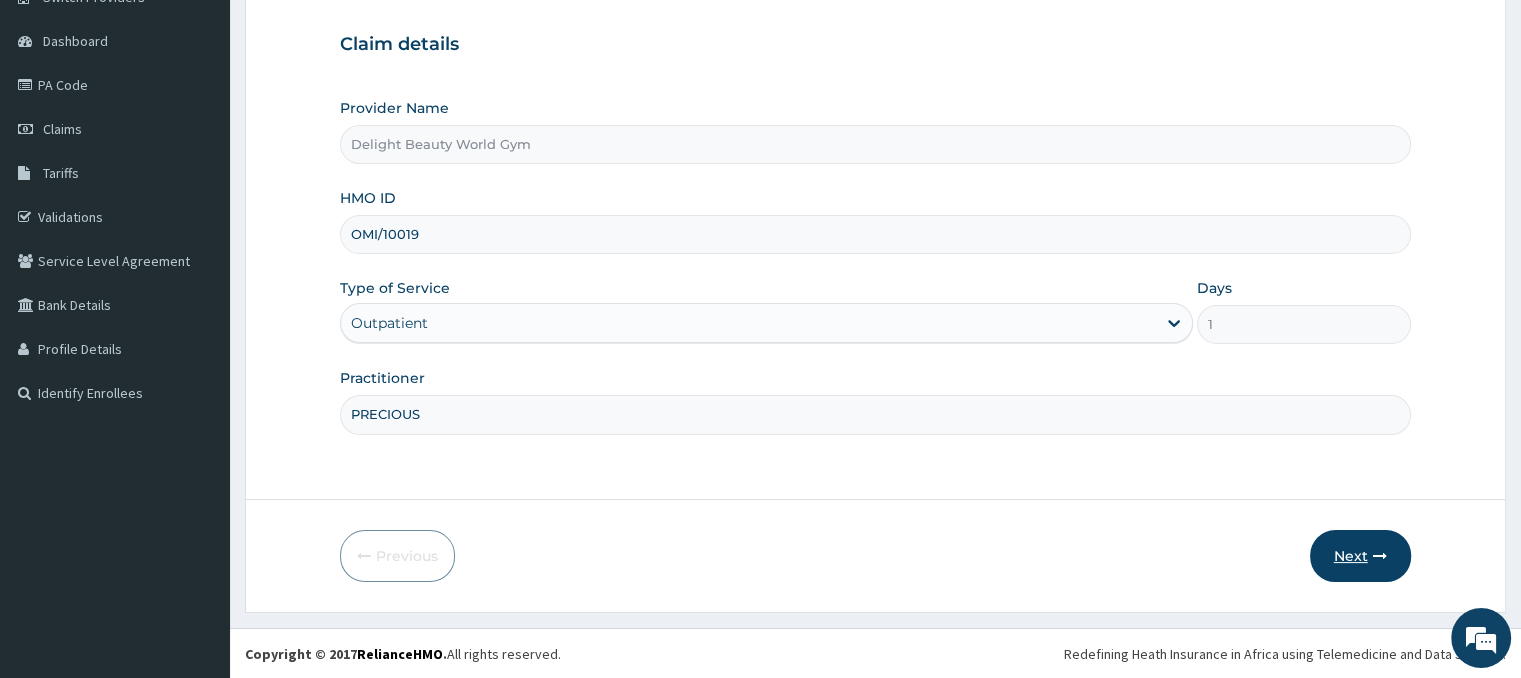 type on "PRECIOUS" 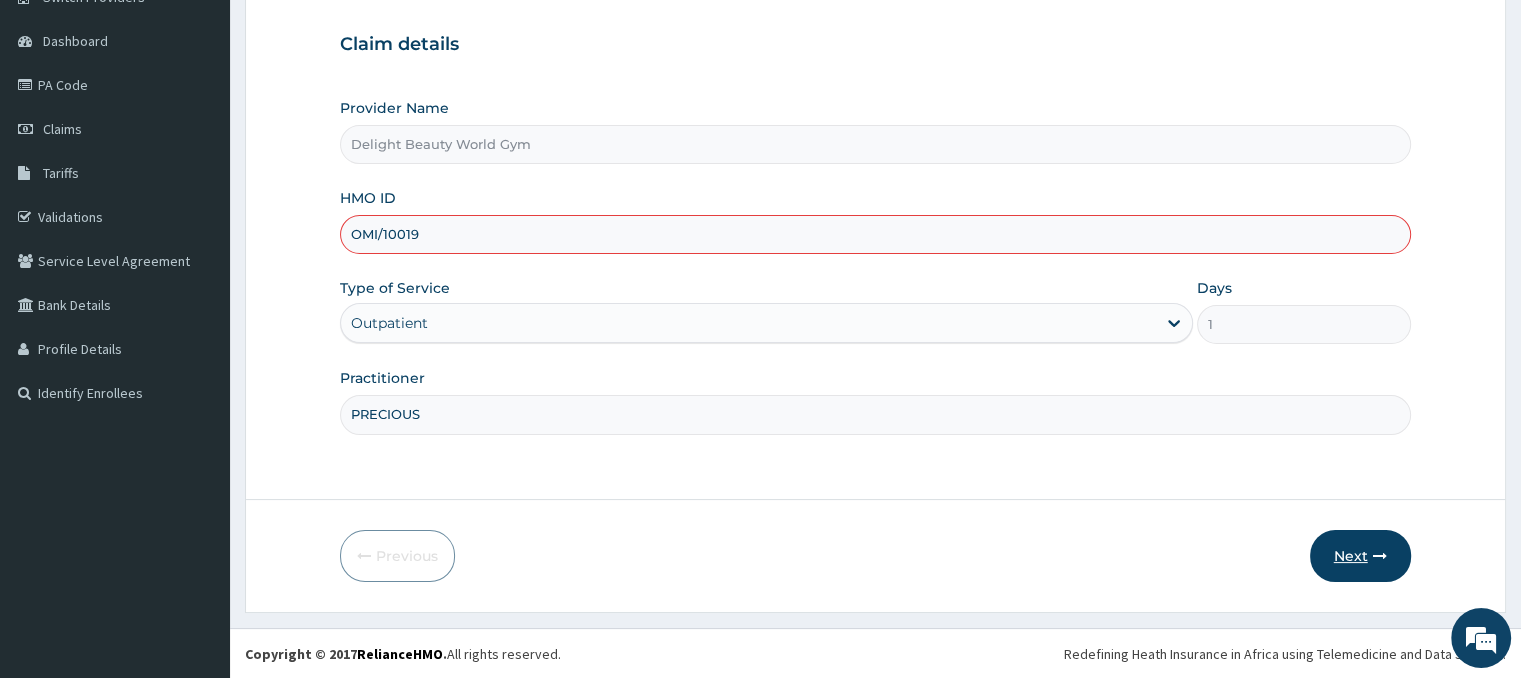 click on "Next" at bounding box center [1360, 556] 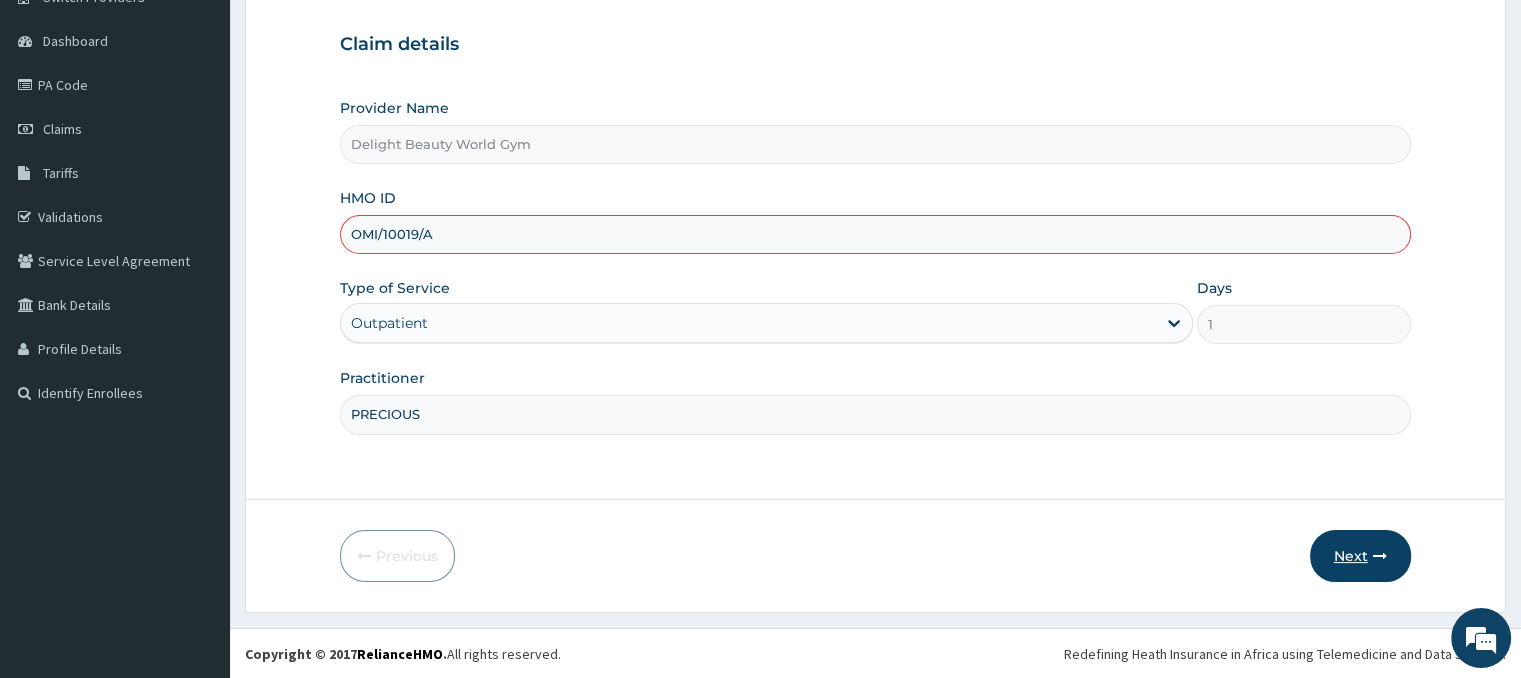 type on "OMI/10019/A" 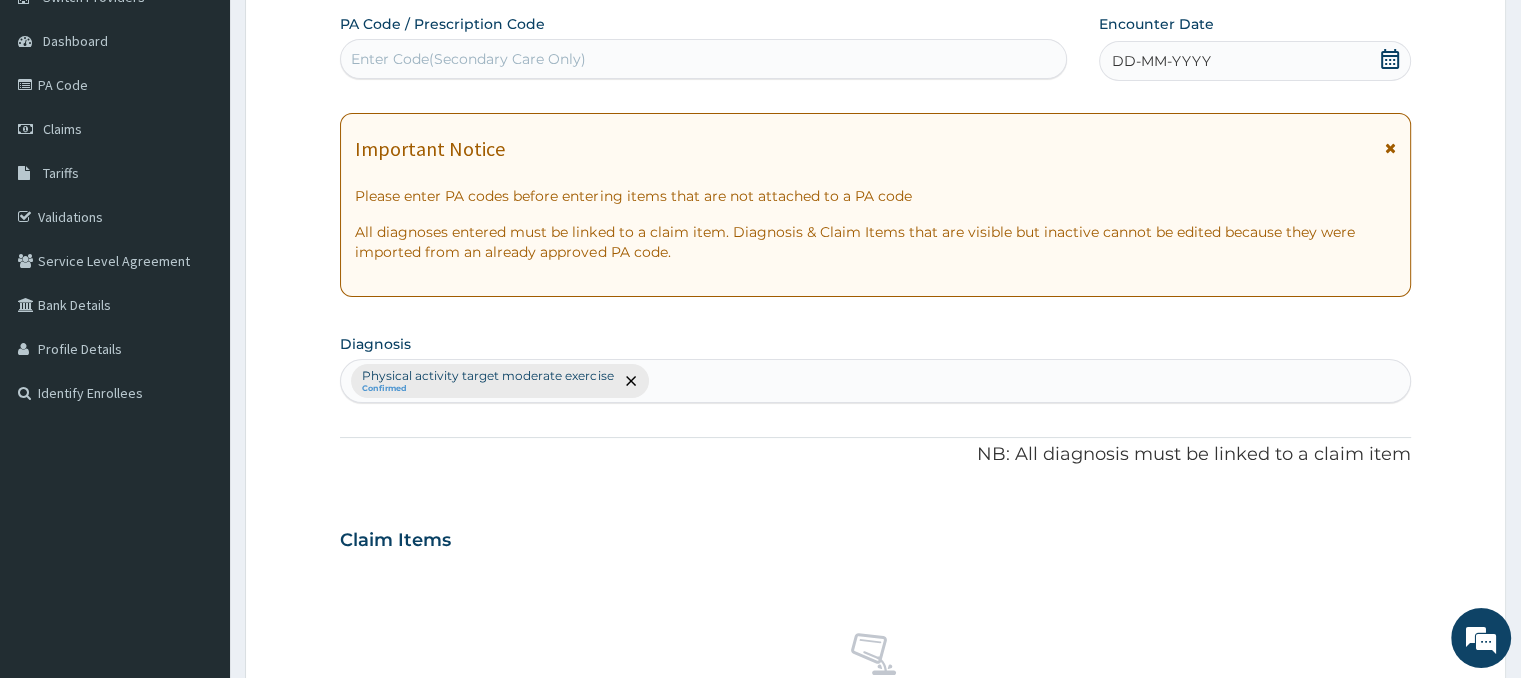 click on "Enter Code(Secondary Care Only)" at bounding box center (703, 59) 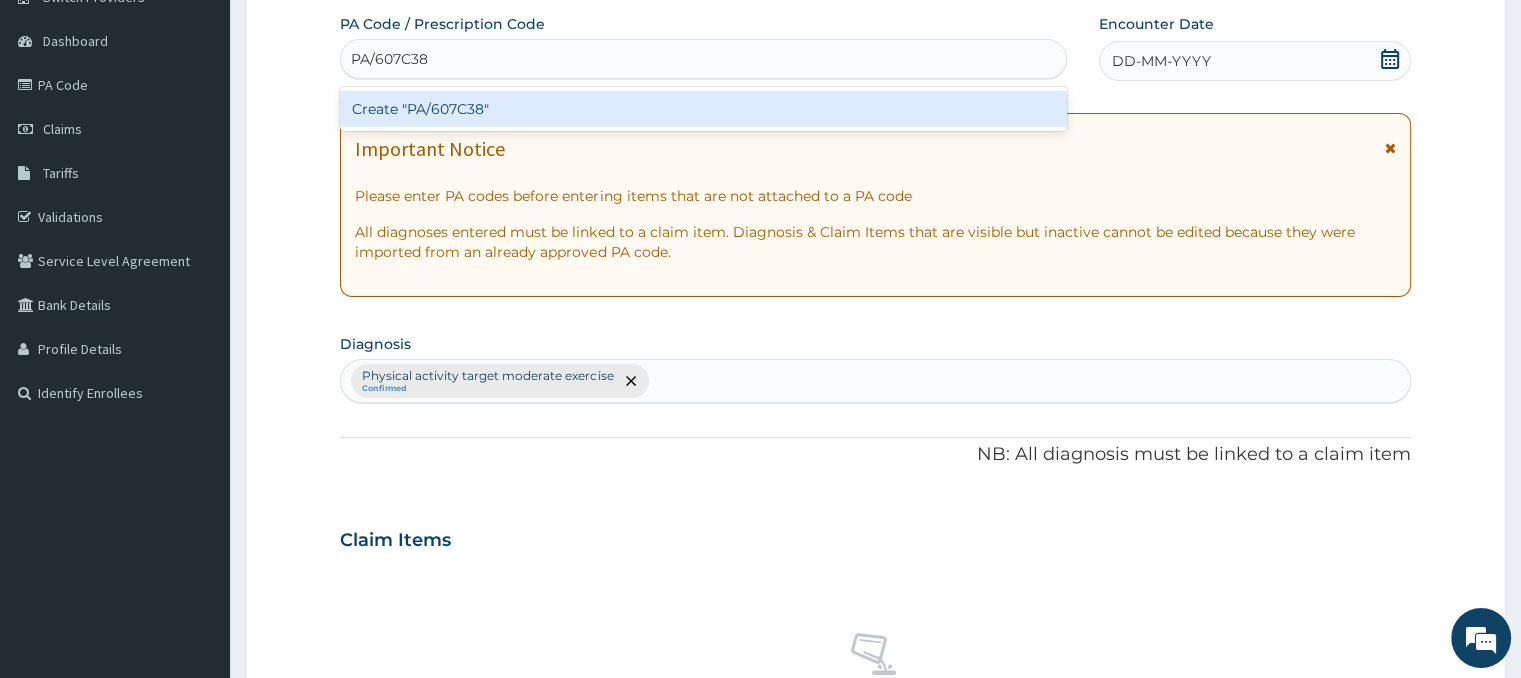 type on "PA/607C38" 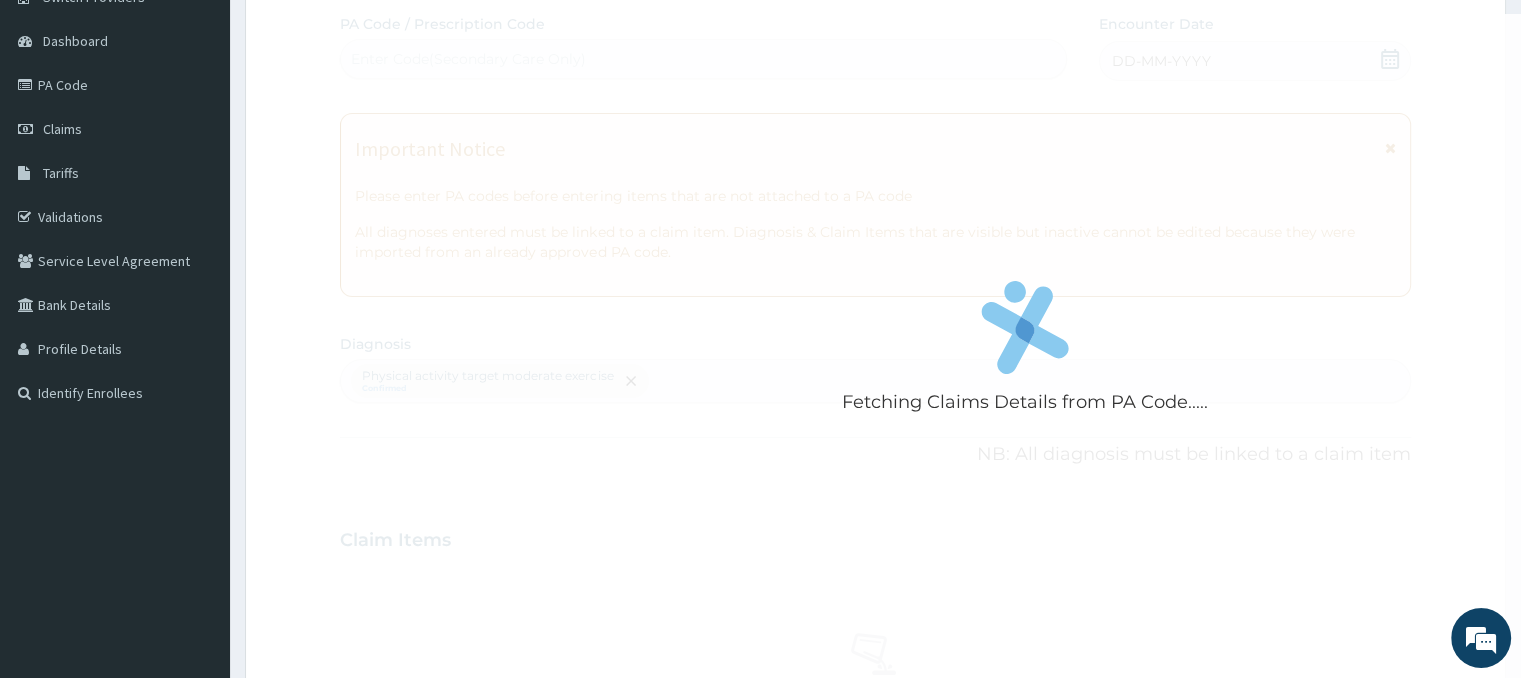 click on "Fetching Claims Details from PA Code..... PA Code / Prescription Code Enter Code(Secondary Care Only) Encounter Date DD-MM-YYYY Important Notice Please enter PA codes before entering items that are not attached to a PA code   All diagnoses entered must be linked to a claim item. Diagnosis & Claim Items that are visible but inactive cannot be edited because they were imported from an already approved PA code. Diagnosis Physical activity target moderate exercise Confirmed NB: All diagnosis must be linked to a claim item Claim Items No claim item Types Select Type Item Select Item Pair Diagnosis Physical activity target moder... Unit Price 0 Add Comment" at bounding box center [875, 534] 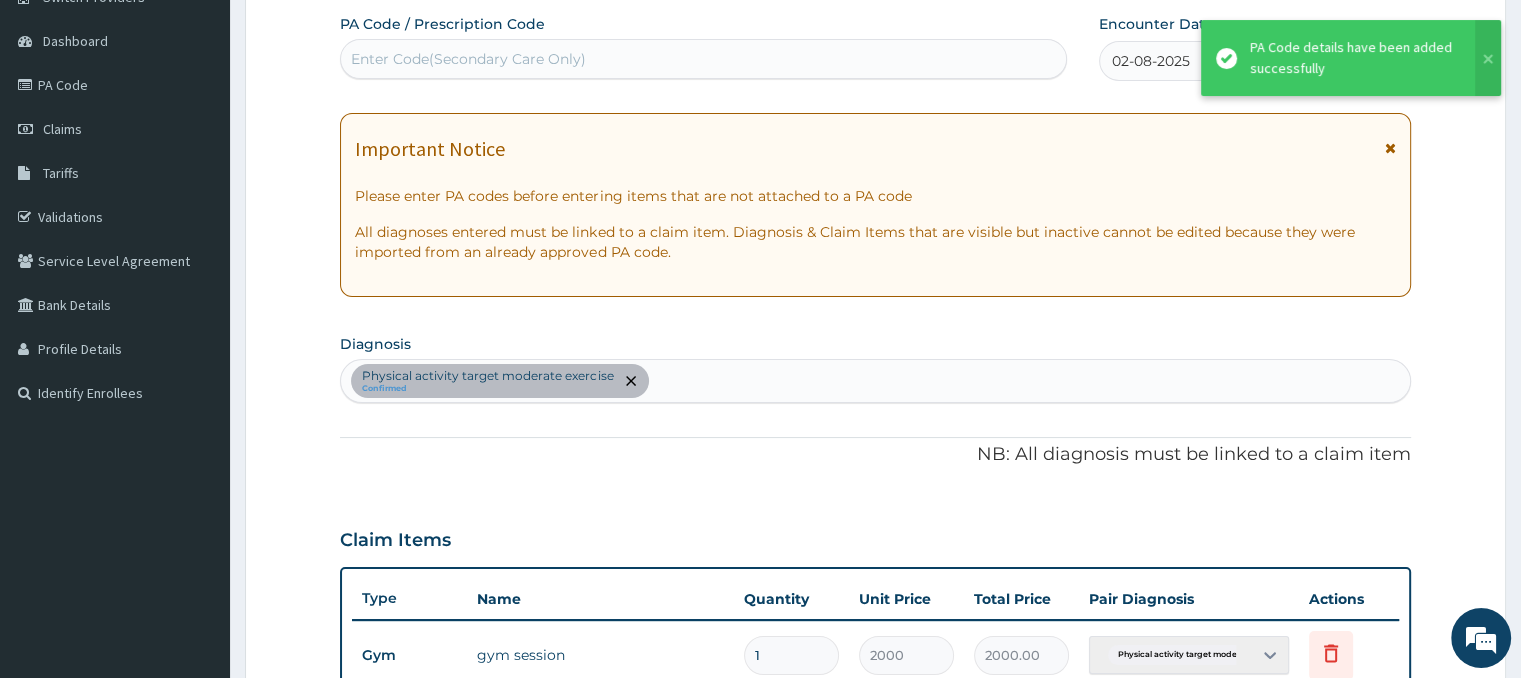 click on "02-08-2025" at bounding box center (1151, 61) 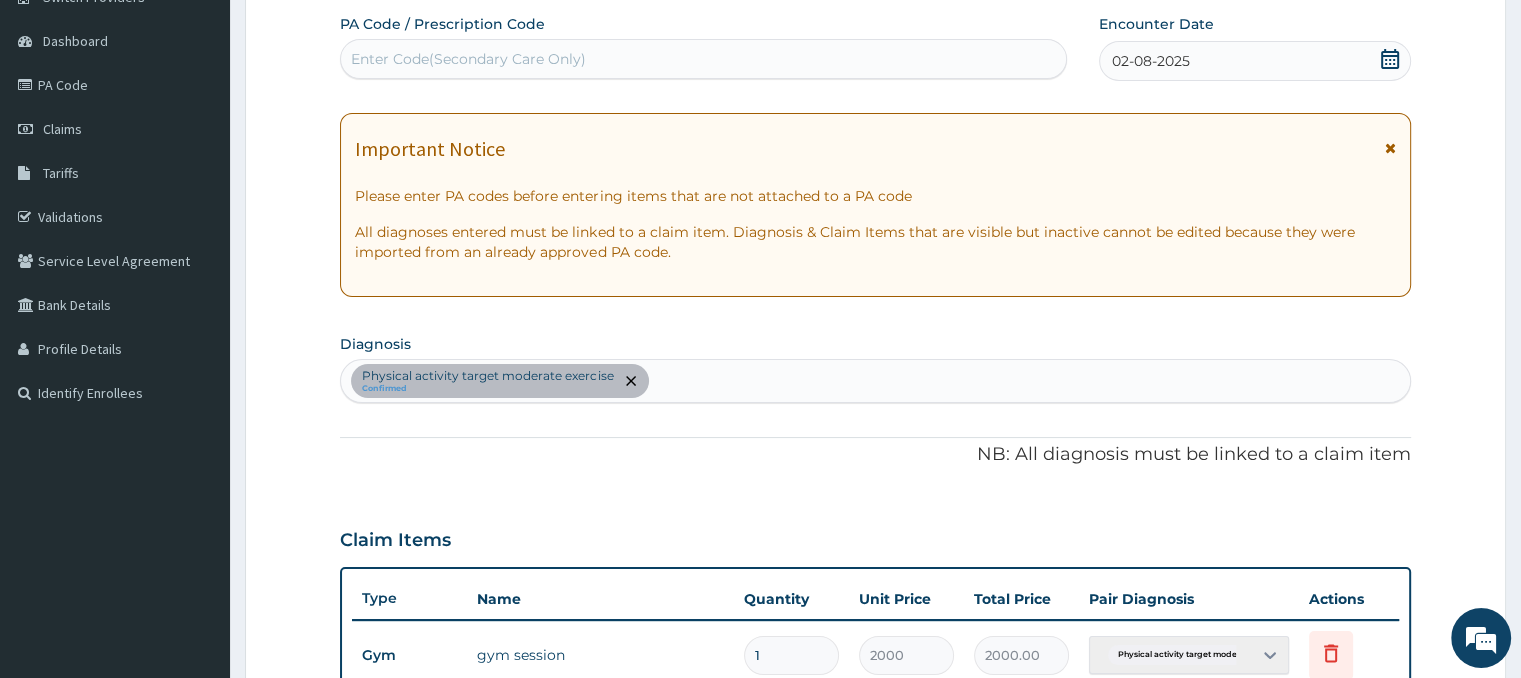 click on "Enter Code(Secondary Care Only)" at bounding box center [703, 59] 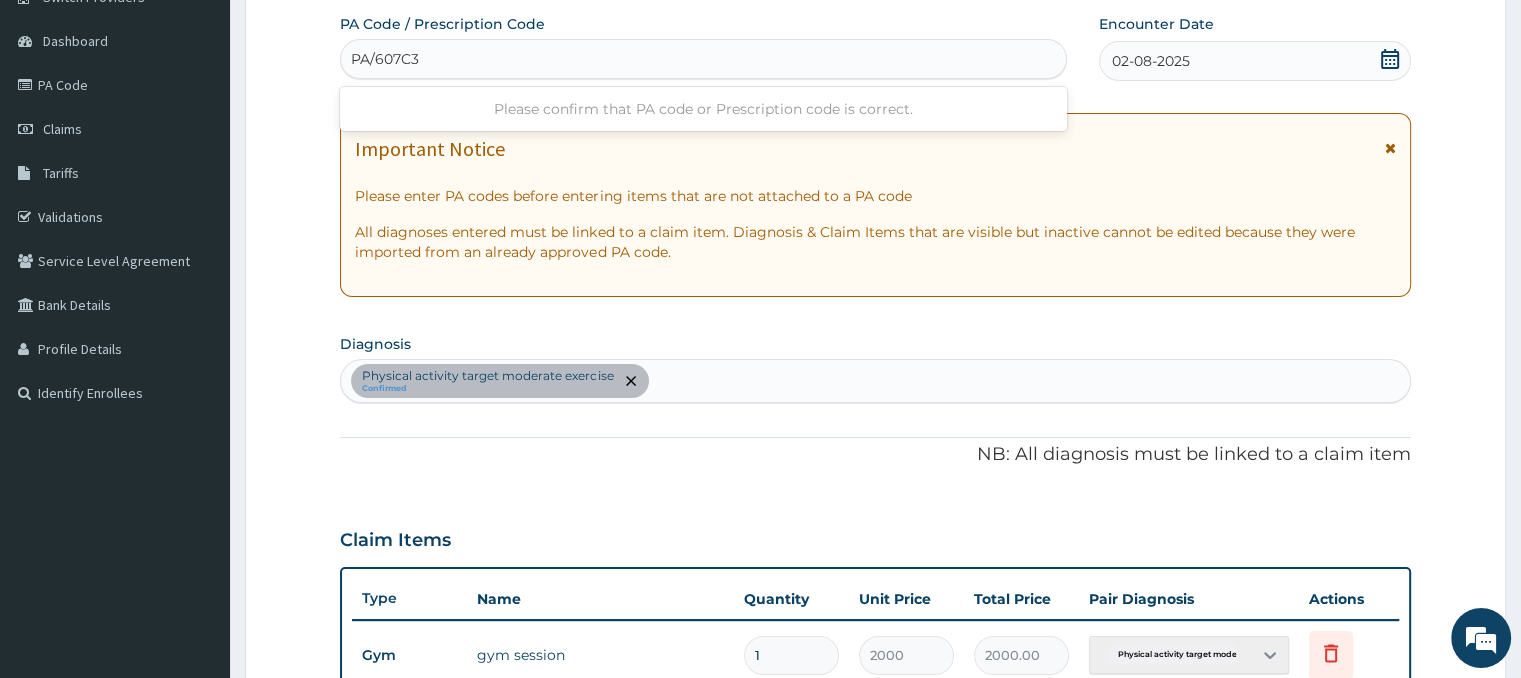 type on "PA/607C38" 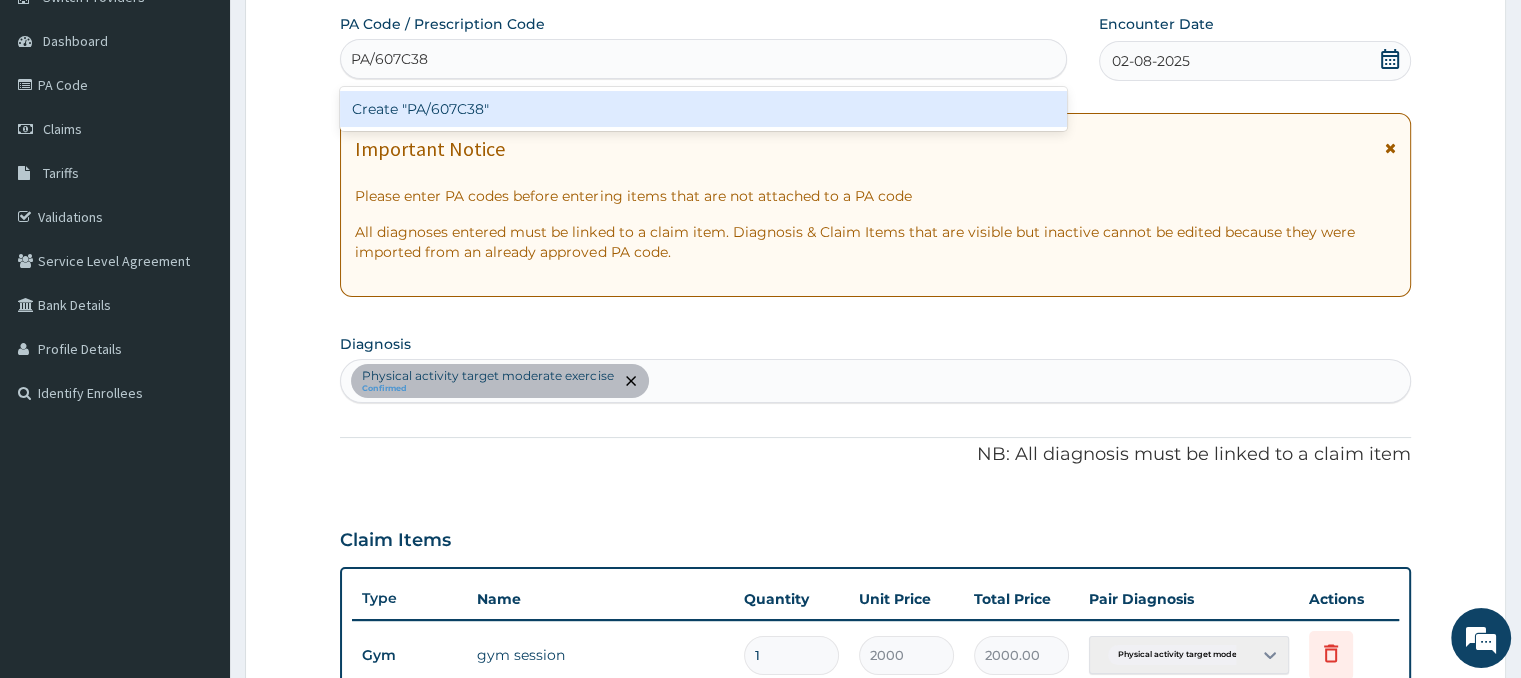 click on "Create "PA/607C38"" at bounding box center (703, 109) 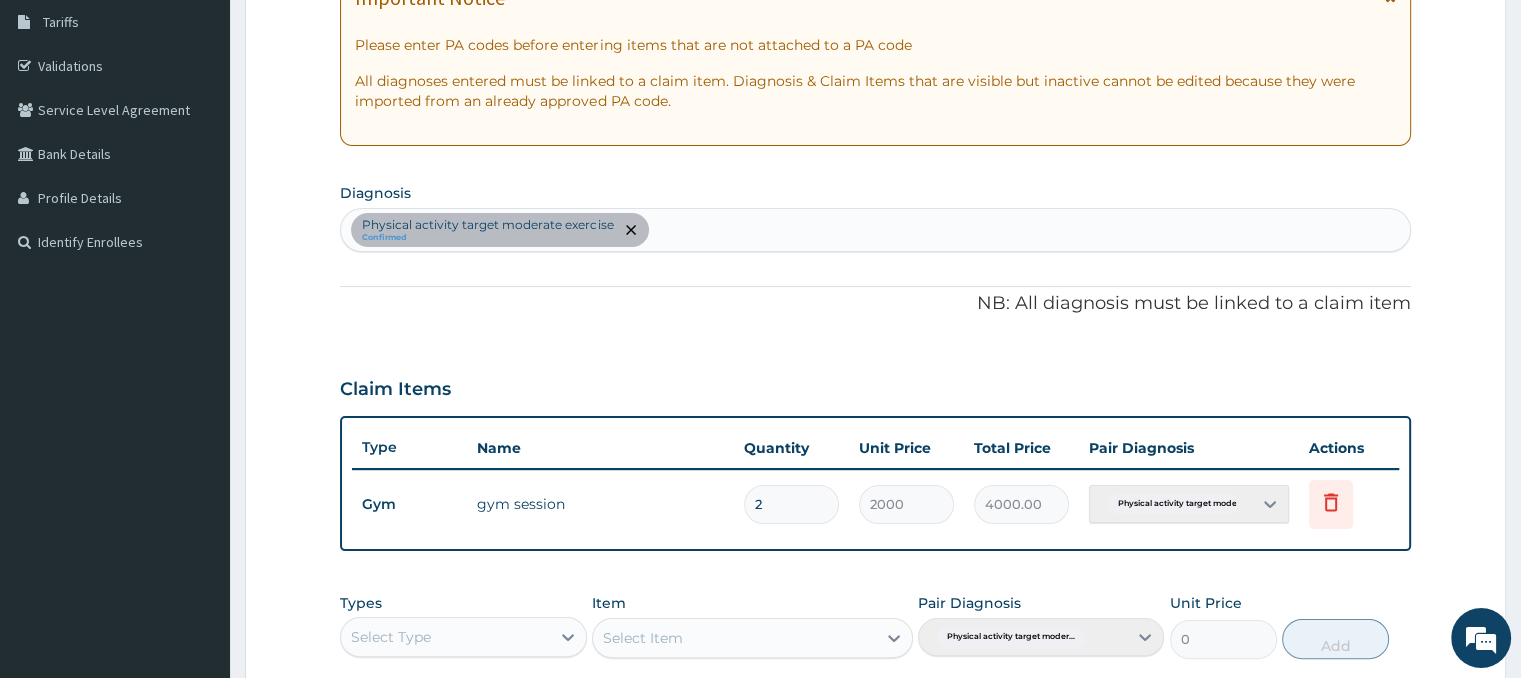 scroll, scrollTop: 377, scrollLeft: 0, axis: vertical 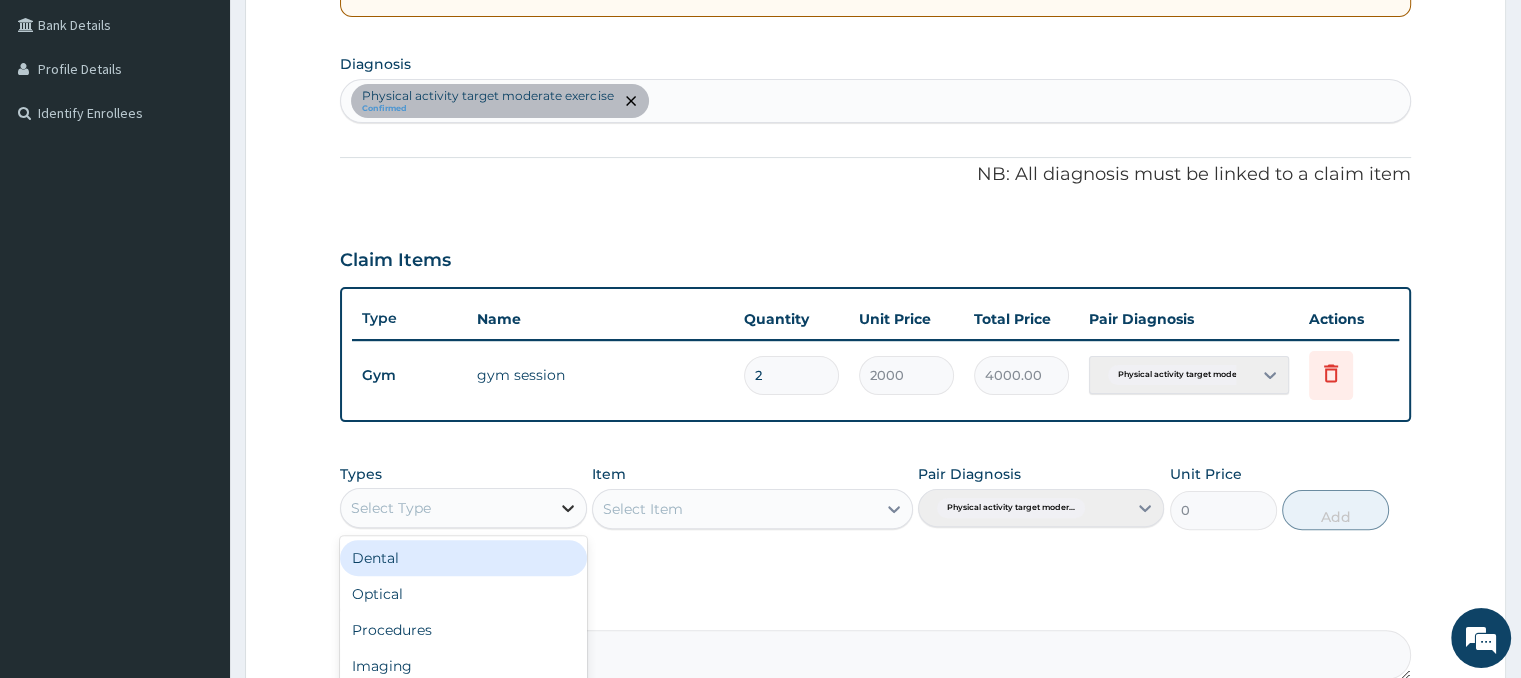 click 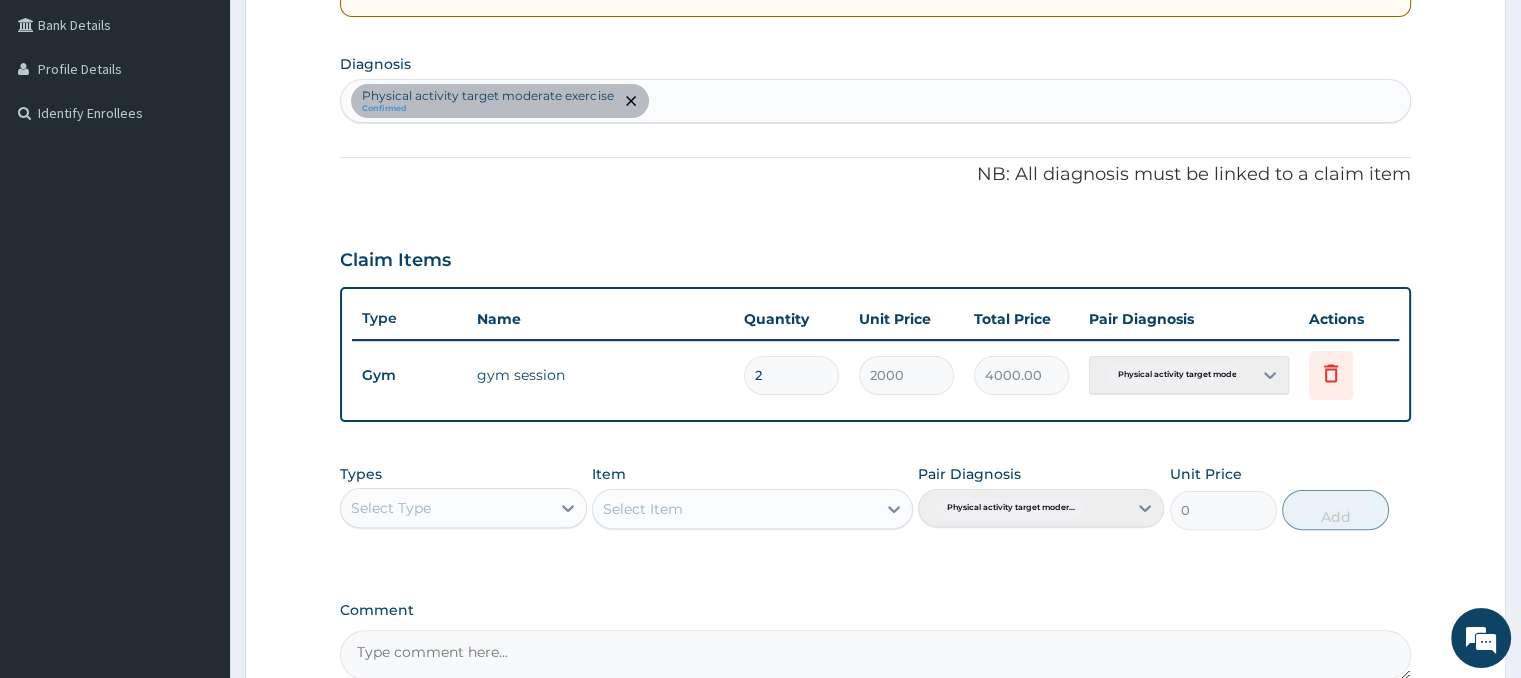 click on "Step  2  of 2 PA Code / Prescription Code PA/607C38 Encounter Date 02-08-2025 Important Notice Please enter PA codes before entering items that are not attached to a PA code   All diagnoses entered must be linked to a claim item. Diagnosis & Claim Items that are visible but inactive cannot be edited because they were imported from an already approved PA code. Diagnosis Physical activity target moderate exercise Confirmed NB: All diagnosis must be linked to a claim item Claim Items Type Name Quantity Unit Price Total Price Pair Diagnosis Actions Gym gym session 2 2000 4000.00 Physical activity target moder... Delete Types Select Type Item Select Item Pair Diagnosis Physical activity target moder... Unit Price 0 Add Comment     Previous   Submit" at bounding box center [875, 236] 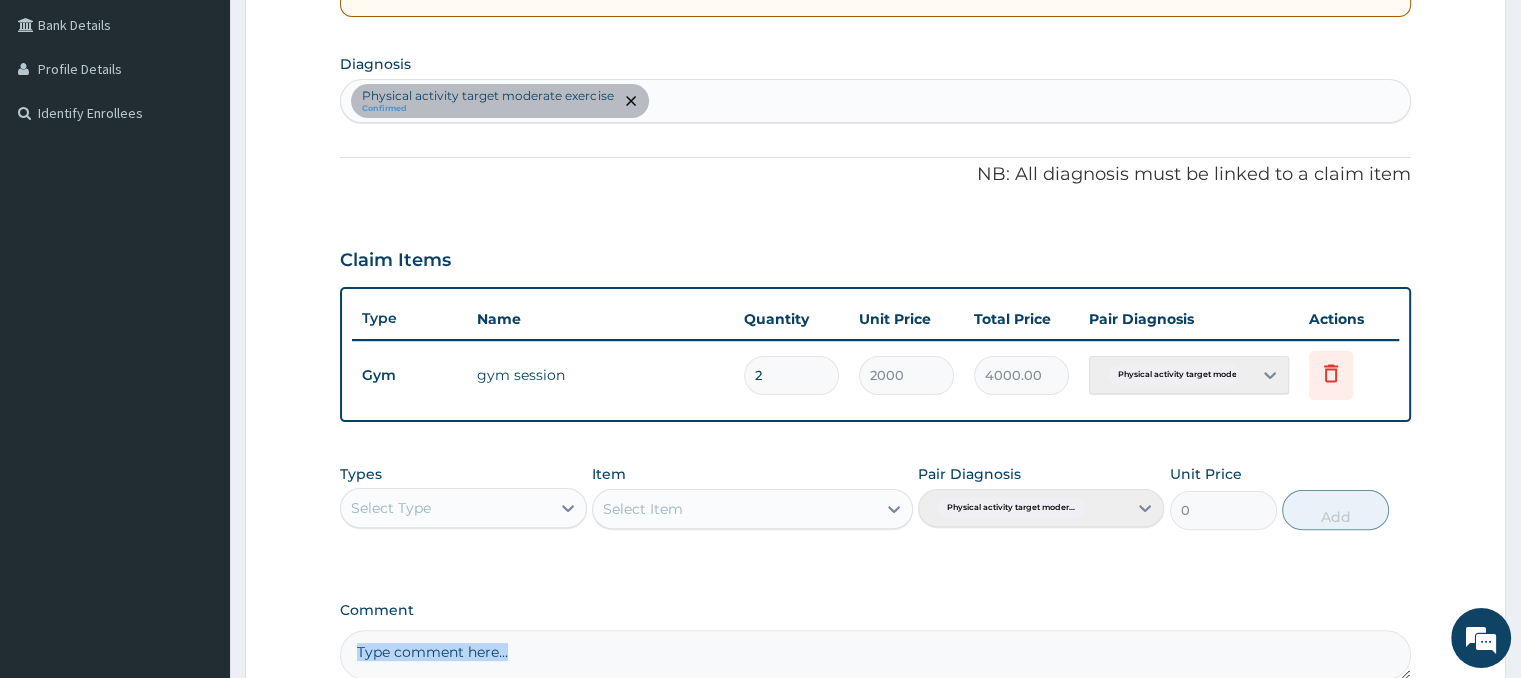 click on "Step  2  of 2 PA Code / Prescription Code PA/607C38 Encounter Date 02-08-2025 Important Notice Please enter PA codes before entering items that are not attached to a PA code   All diagnoses entered must be linked to a claim item. Diagnosis & Claim Items that are visible but inactive cannot be edited because they were imported from an already approved PA code. Diagnosis Physical activity target moderate exercise Confirmed NB: All diagnosis must be linked to a claim item Claim Items Type Name Quantity Unit Price Total Price Pair Diagnosis Actions Gym gym session 2 2000 4000.00 Physical activity target moder... Delete Types Select Type Item Select Item Pair Diagnosis Physical activity target moder... Unit Price 0 Add Comment     Previous   Submit" at bounding box center [875, 236] 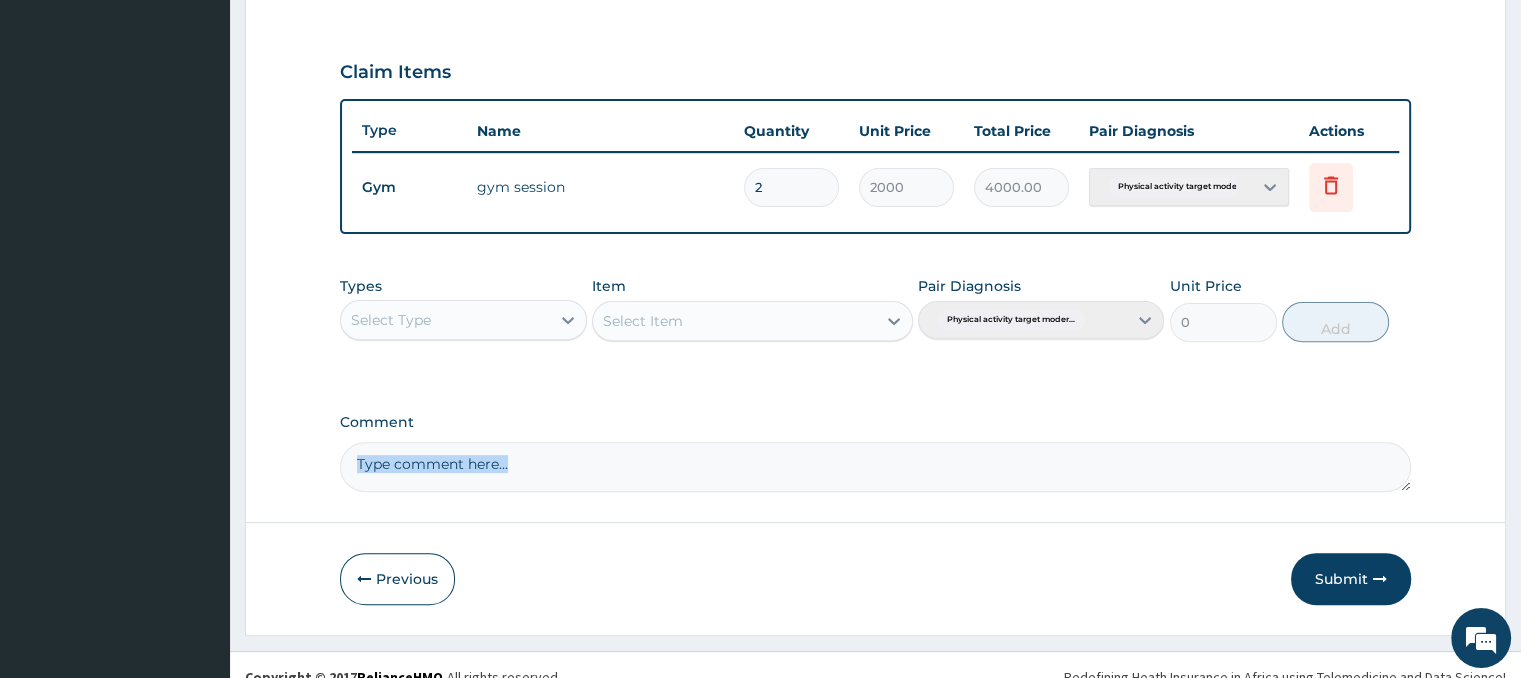 scroll, scrollTop: 666, scrollLeft: 0, axis: vertical 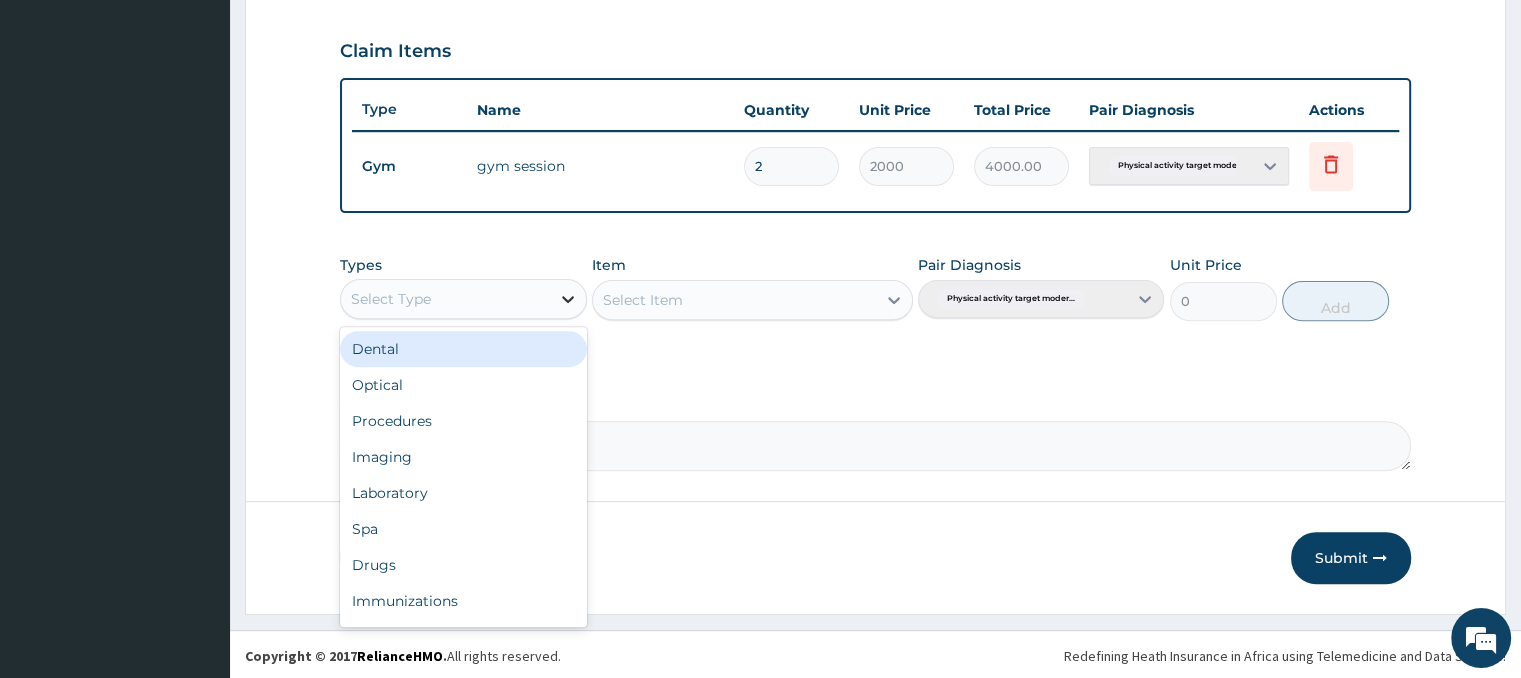 click 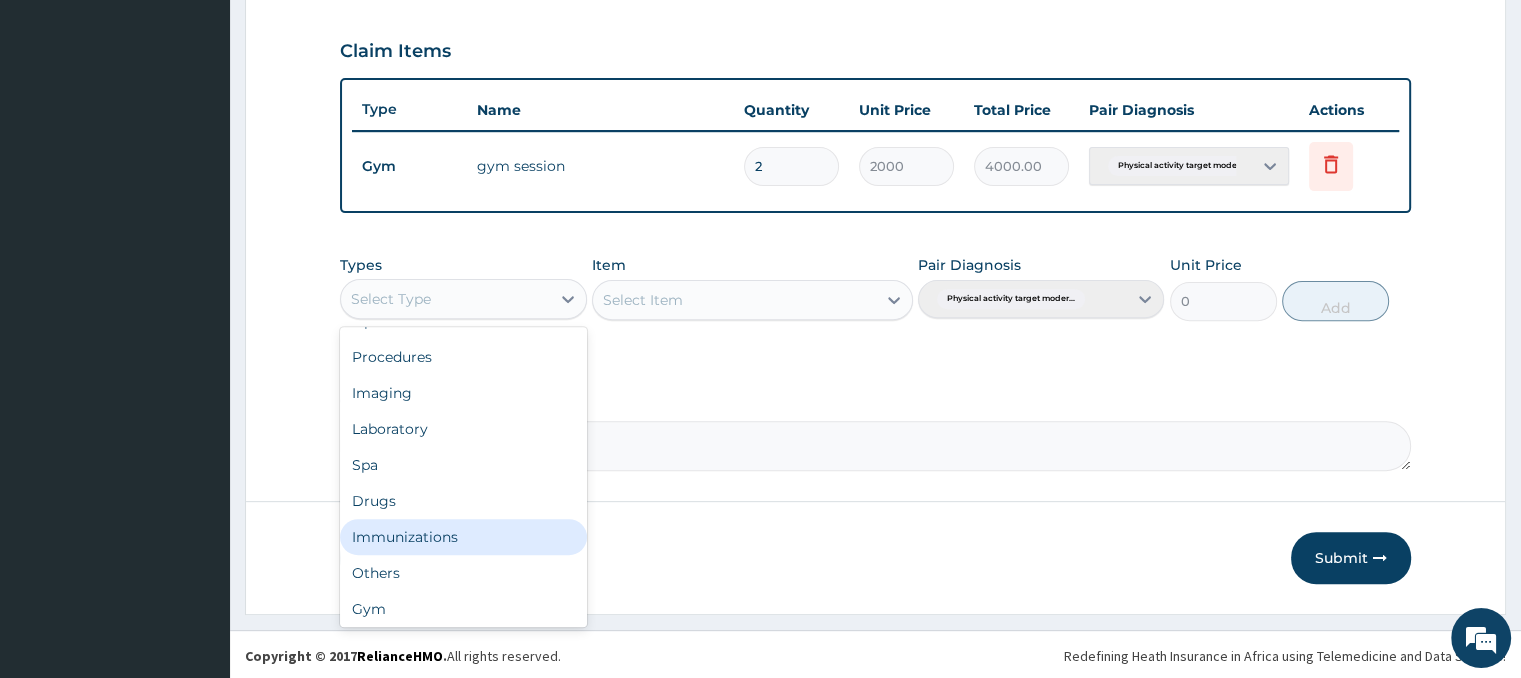 scroll, scrollTop: 68, scrollLeft: 0, axis: vertical 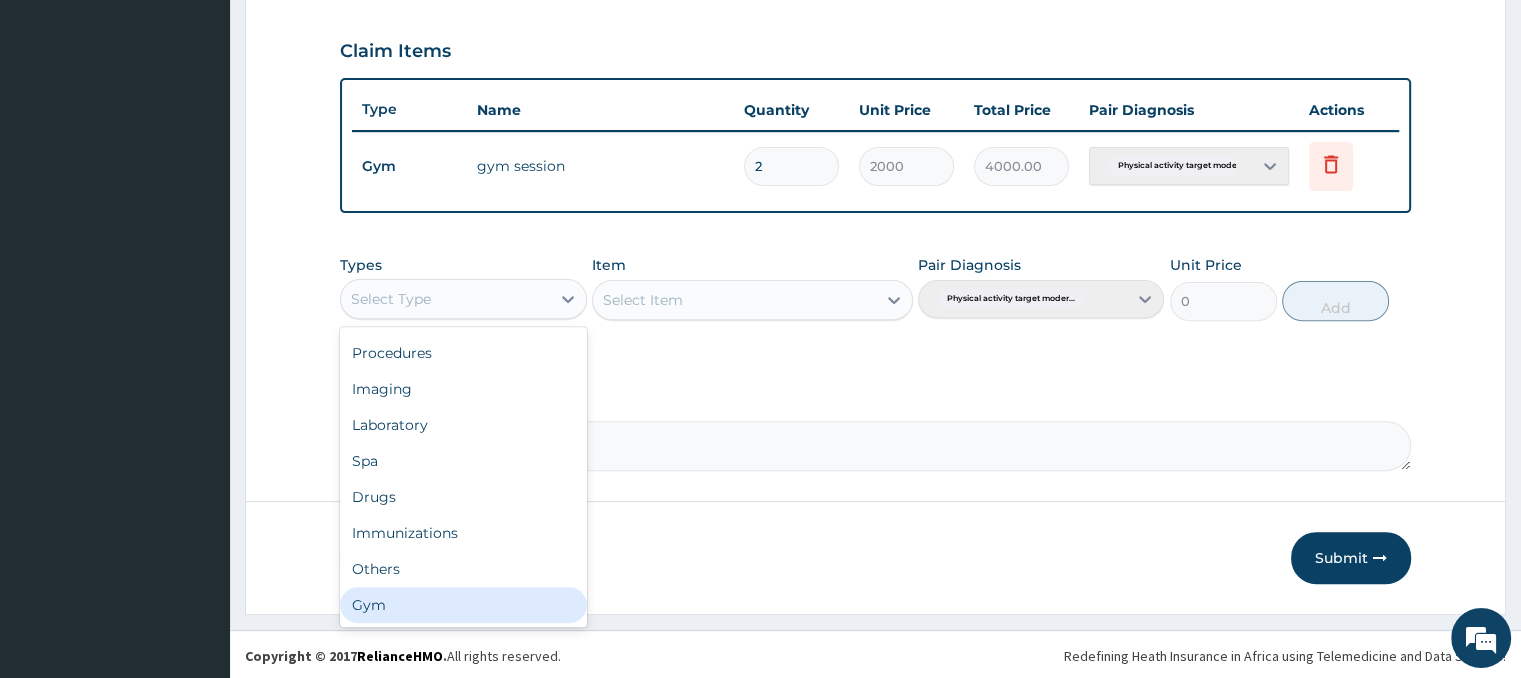click on "Gym" at bounding box center [463, 605] 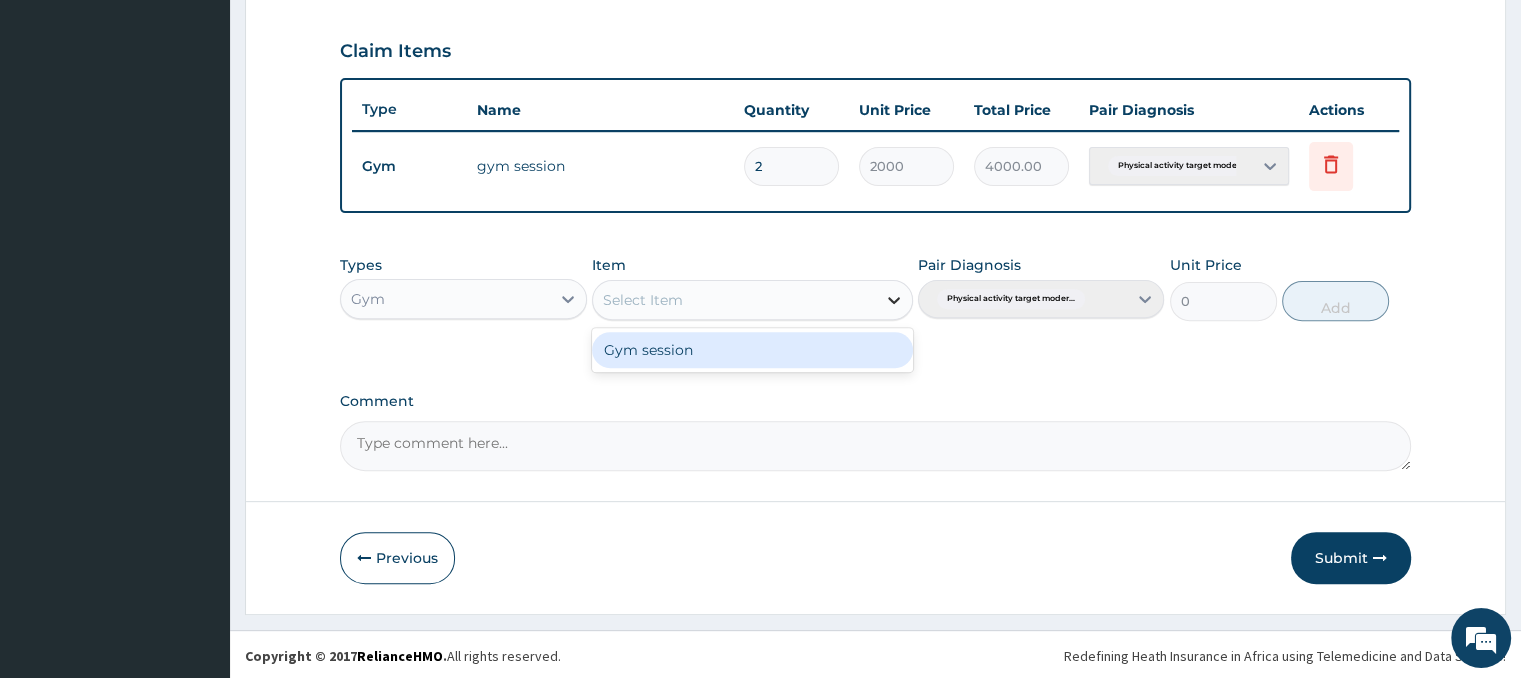 click 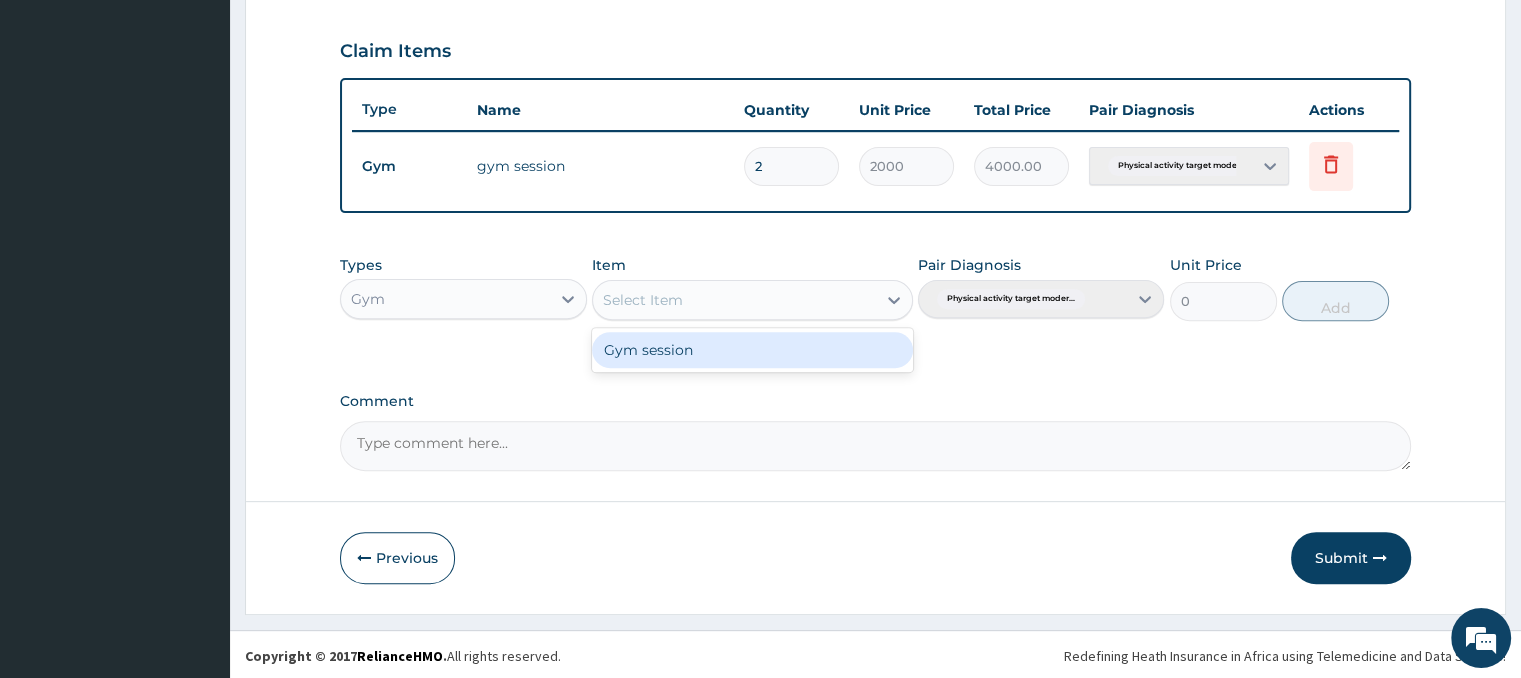 click on "Gym session" at bounding box center (752, 350) 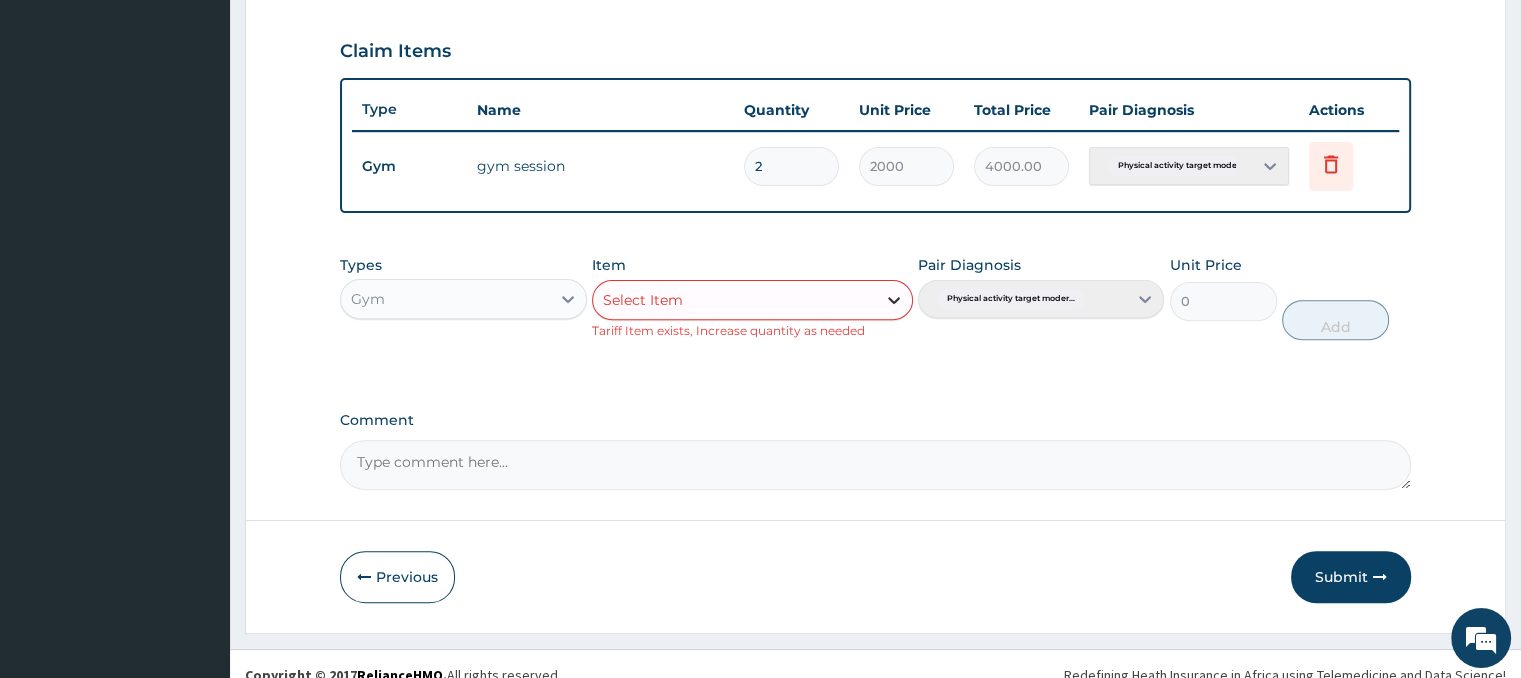 click 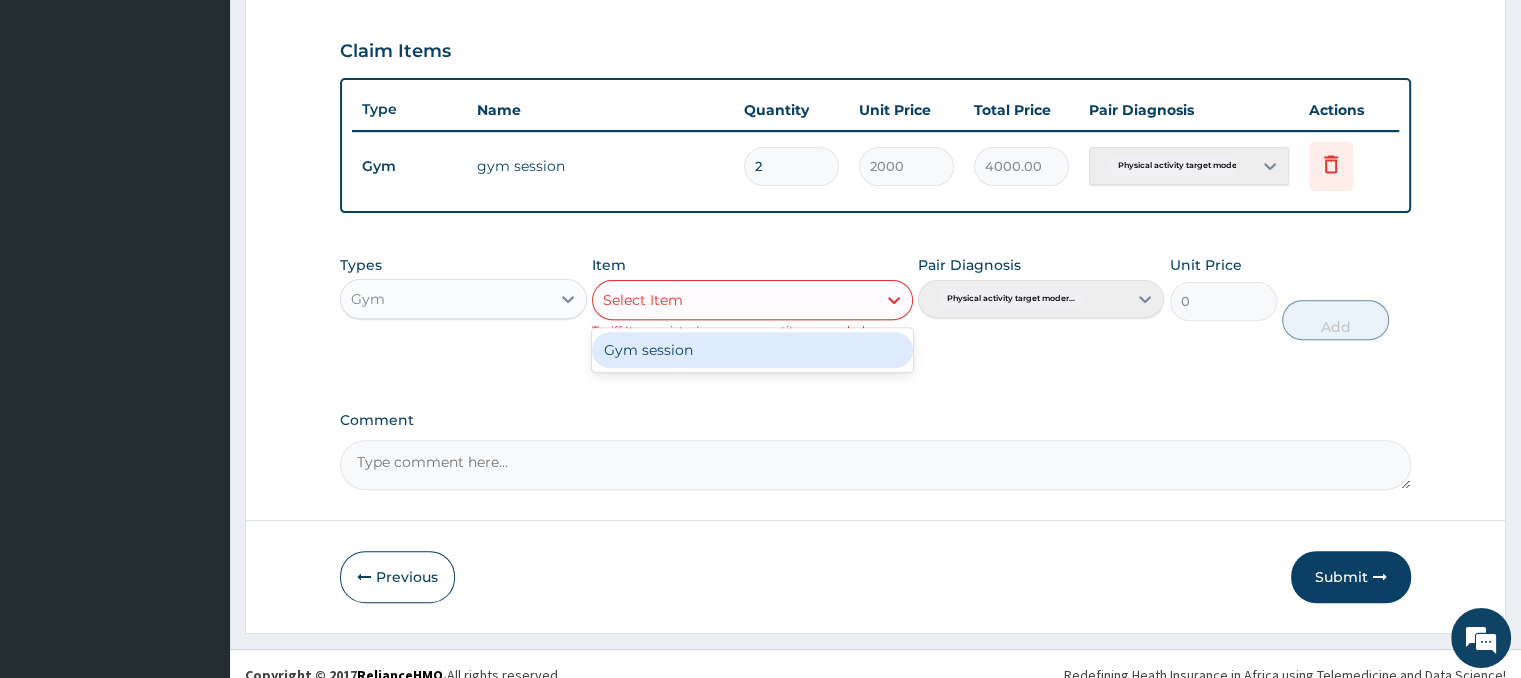 click on "Gym session" at bounding box center (752, 350) 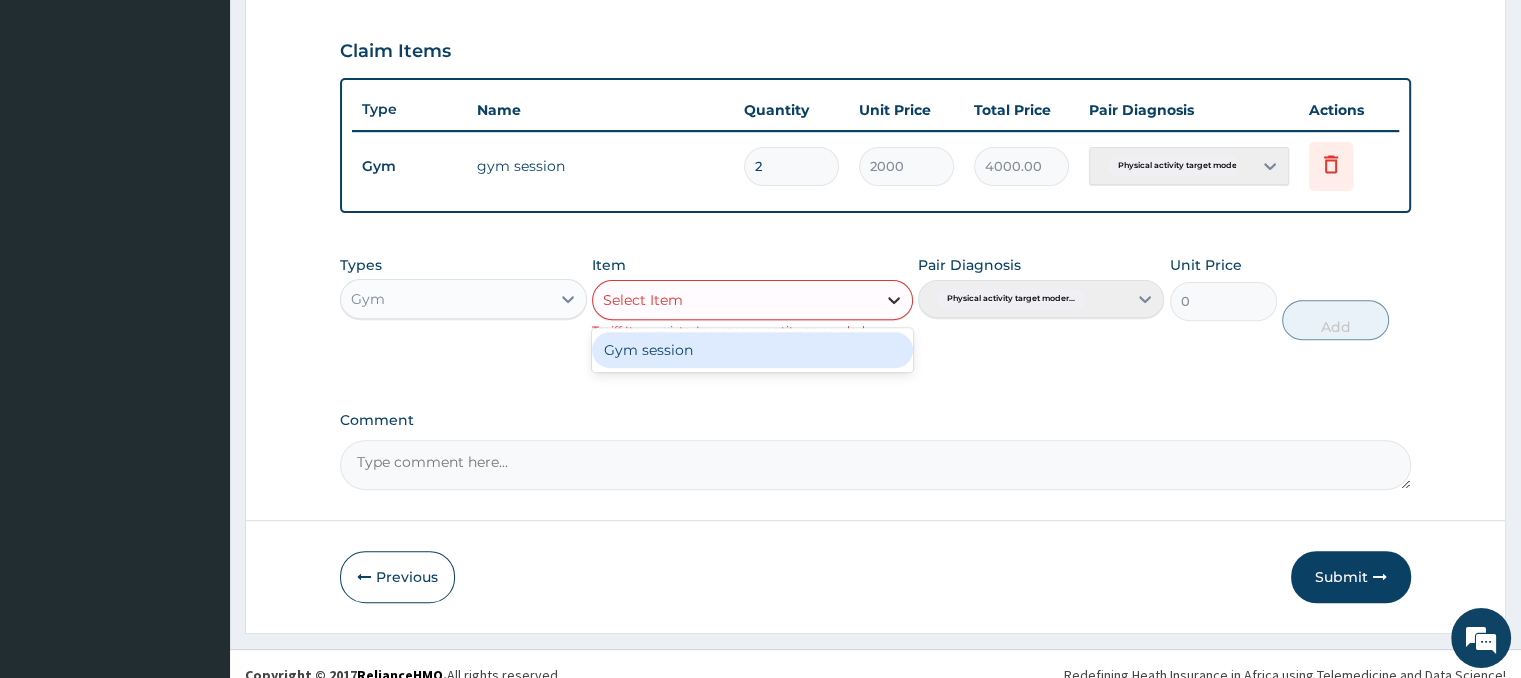 click 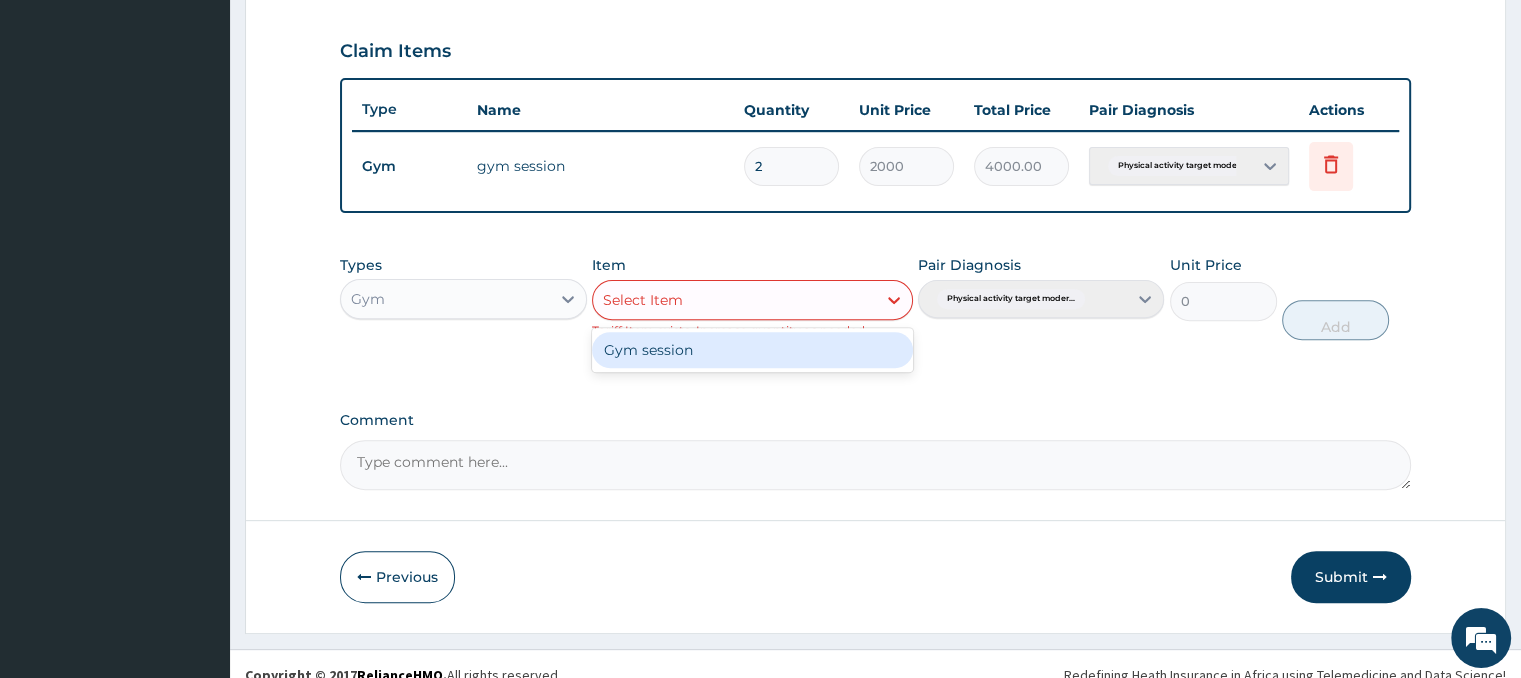click on "Gym session" at bounding box center [752, 350] 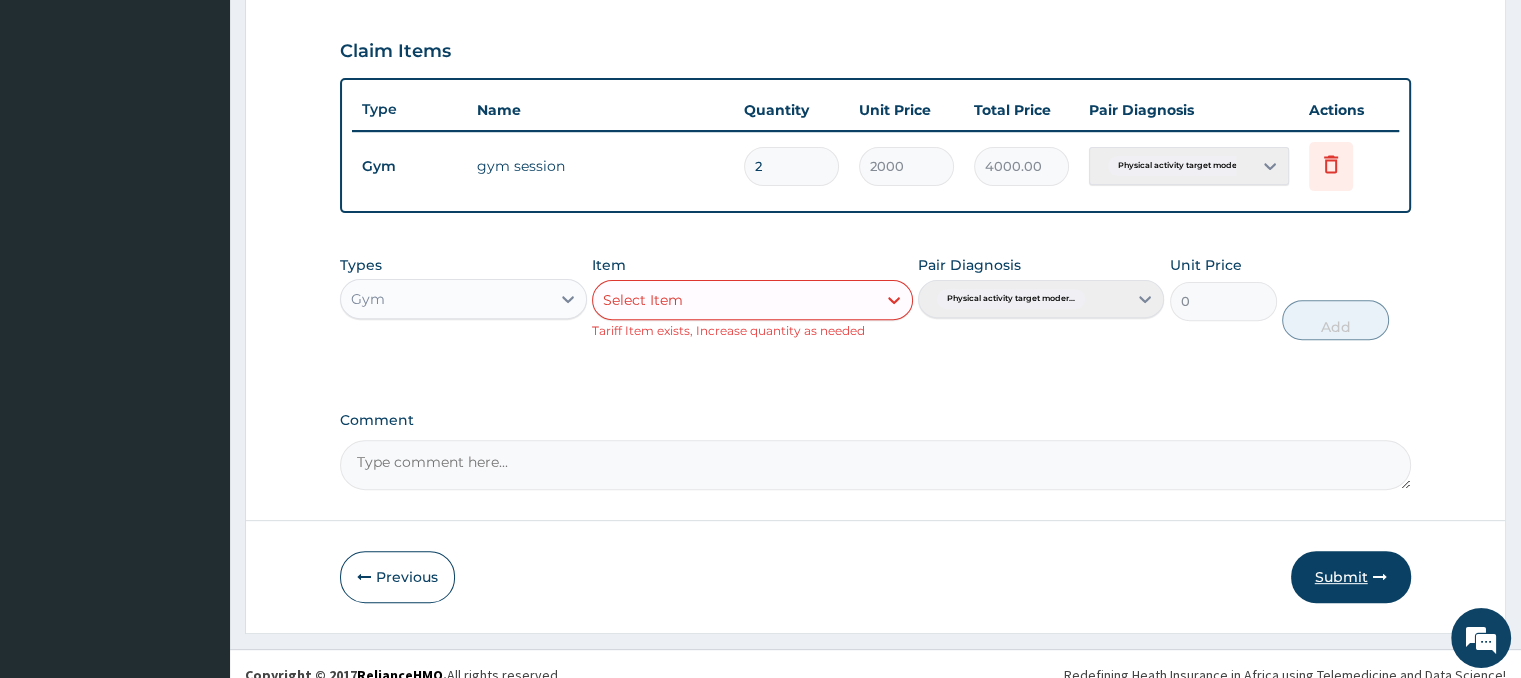 click on "Submit" at bounding box center [1351, 577] 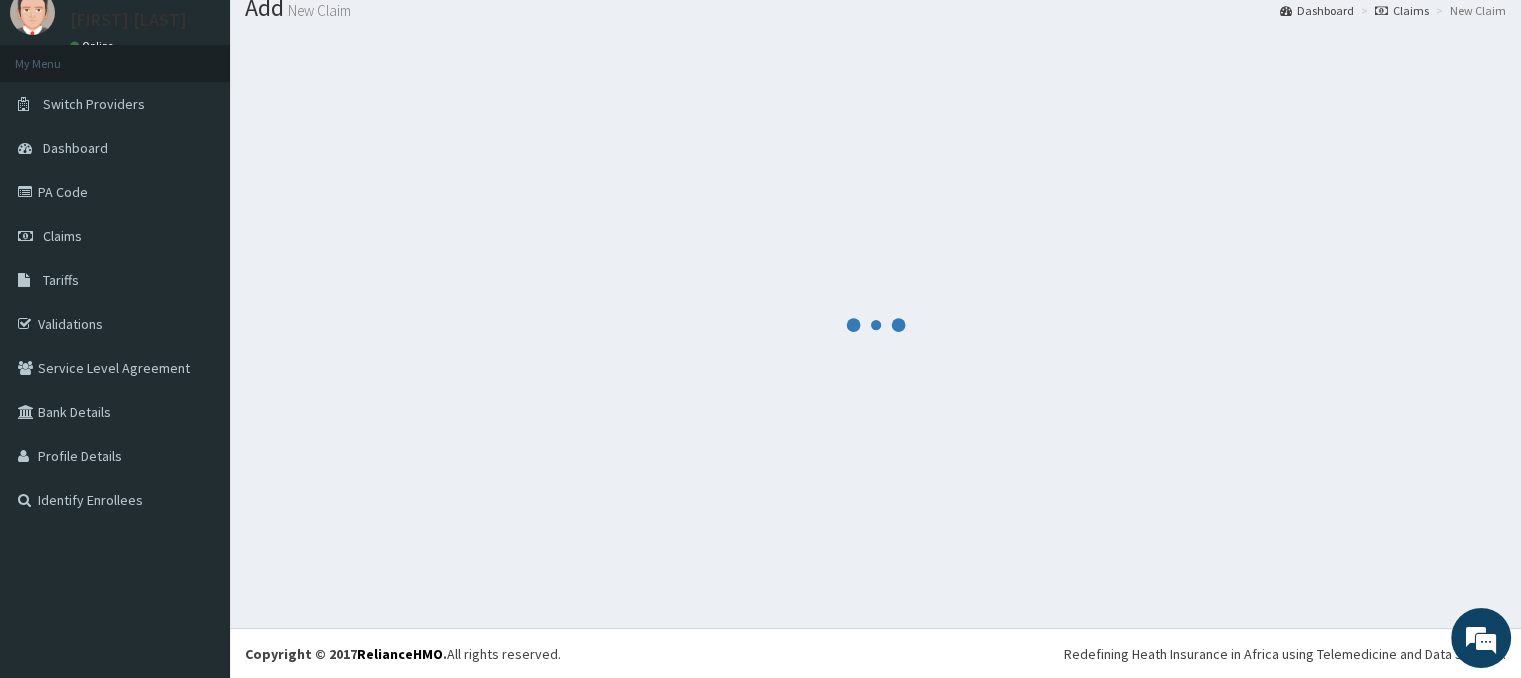 scroll, scrollTop: 666, scrollLeft: 0, axis: vertical 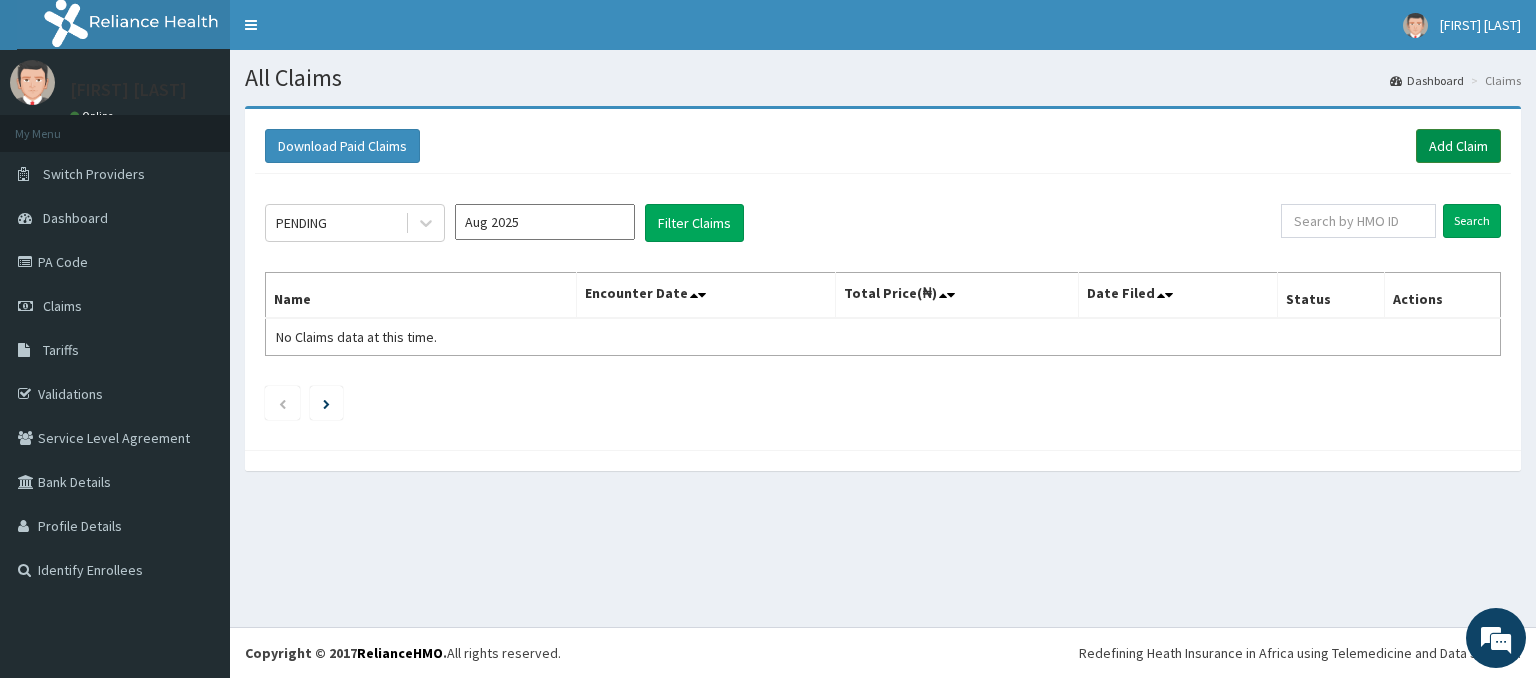 click on "Add Claim" at bounding box center [1458, 146] 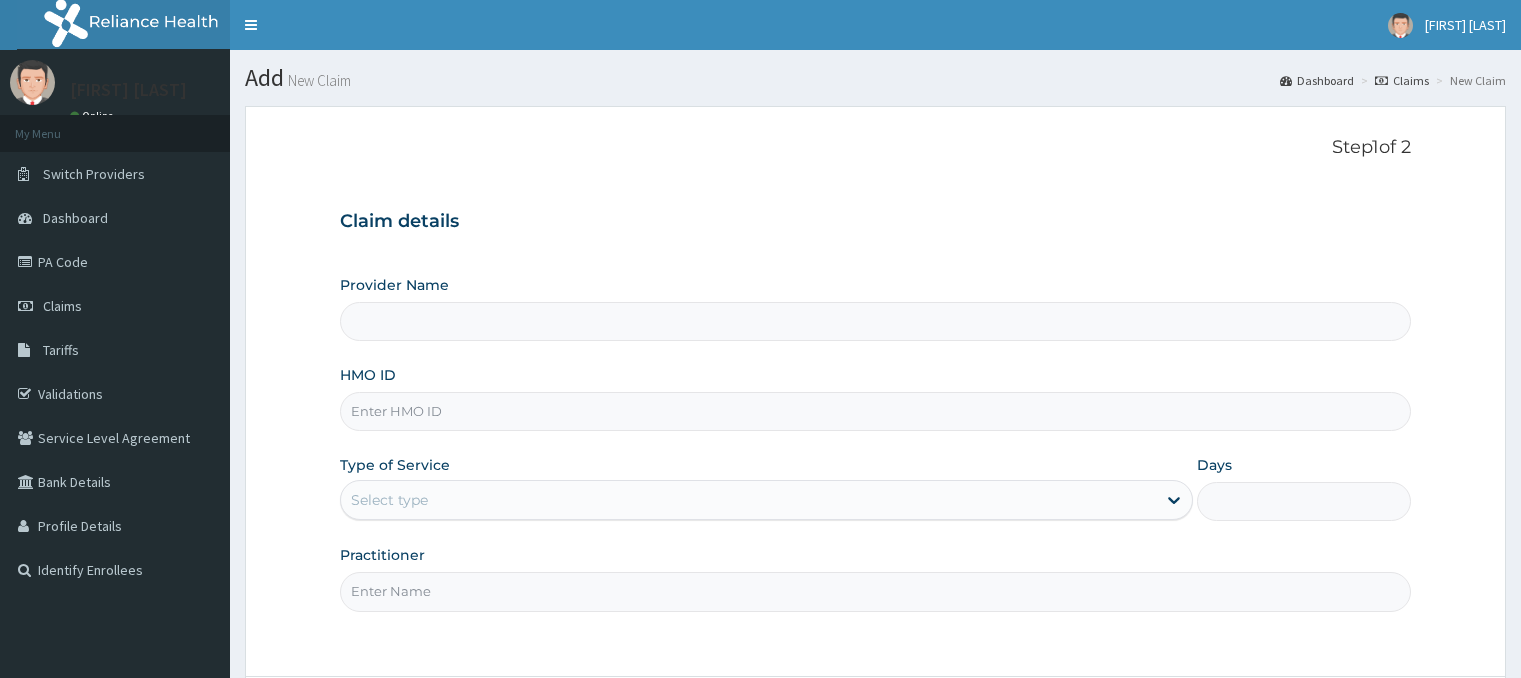 scroll, scrollTop: 0, scrollLeft: 0, axis: both 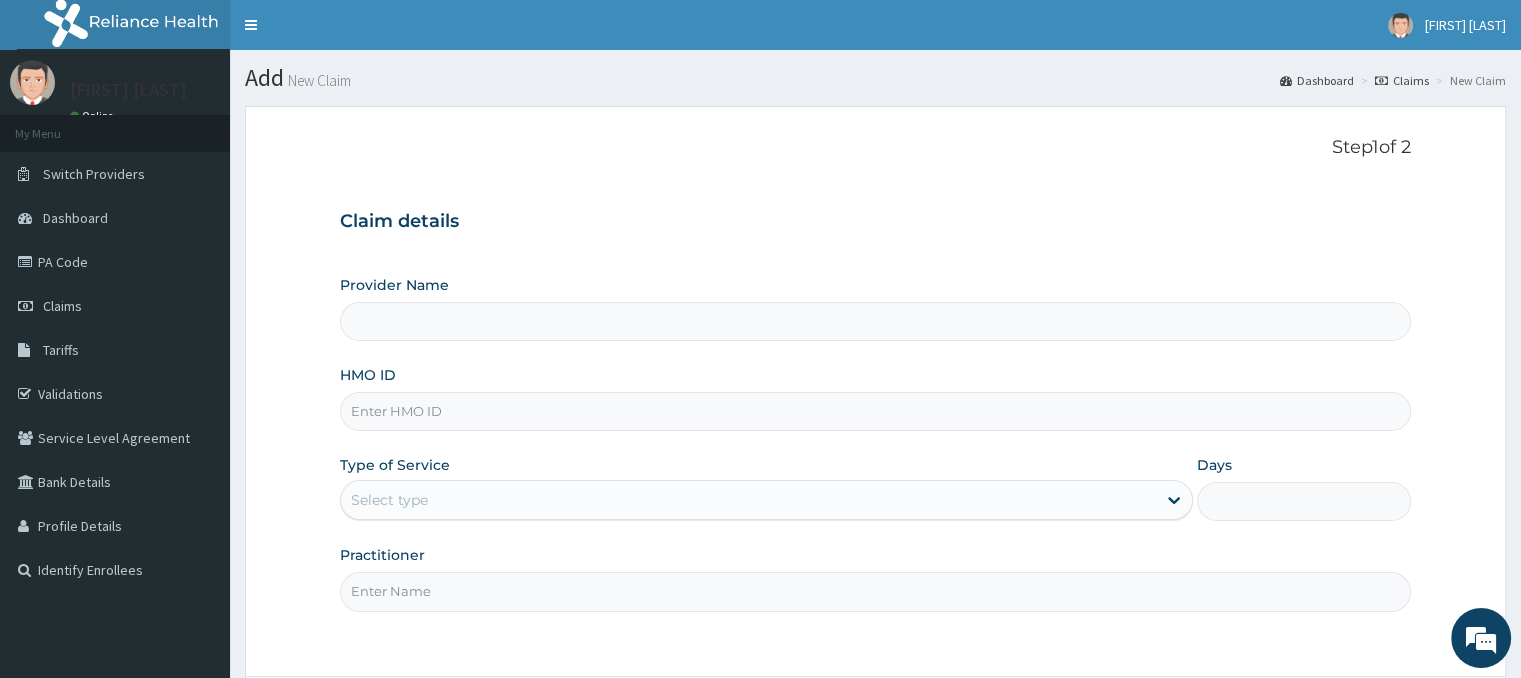 type on "Delight Beauty World Gym" 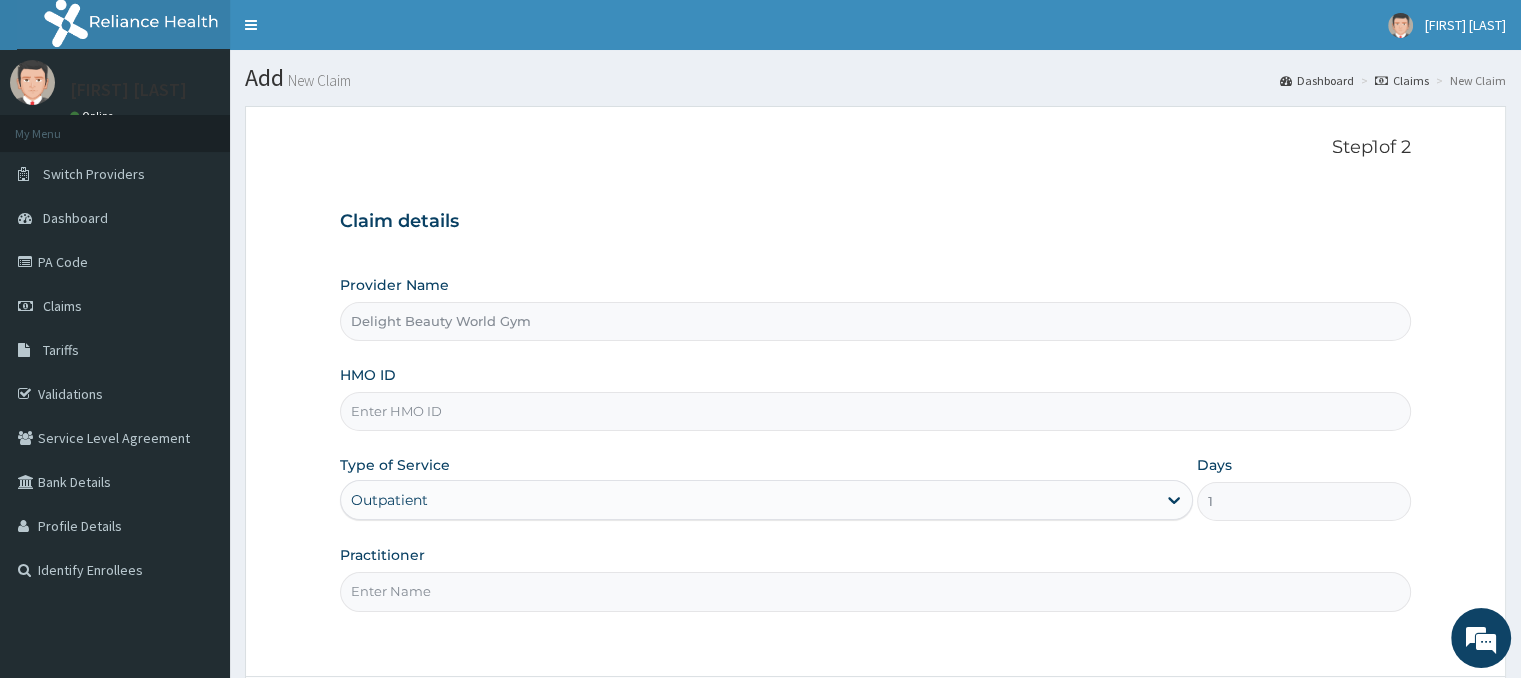 click on "HMO ID" at bounding box center (875, 411) 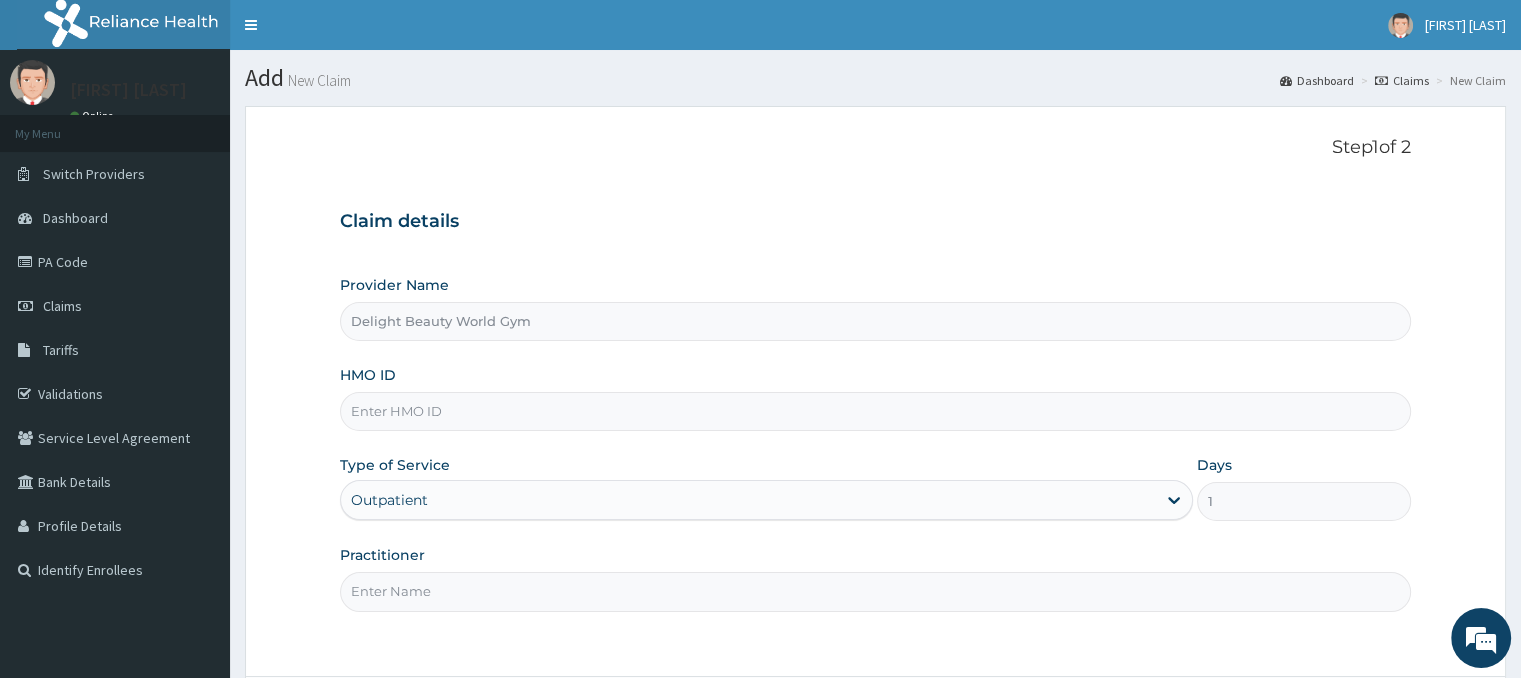 click on "HMO ID" at bounding box center [875, 411] 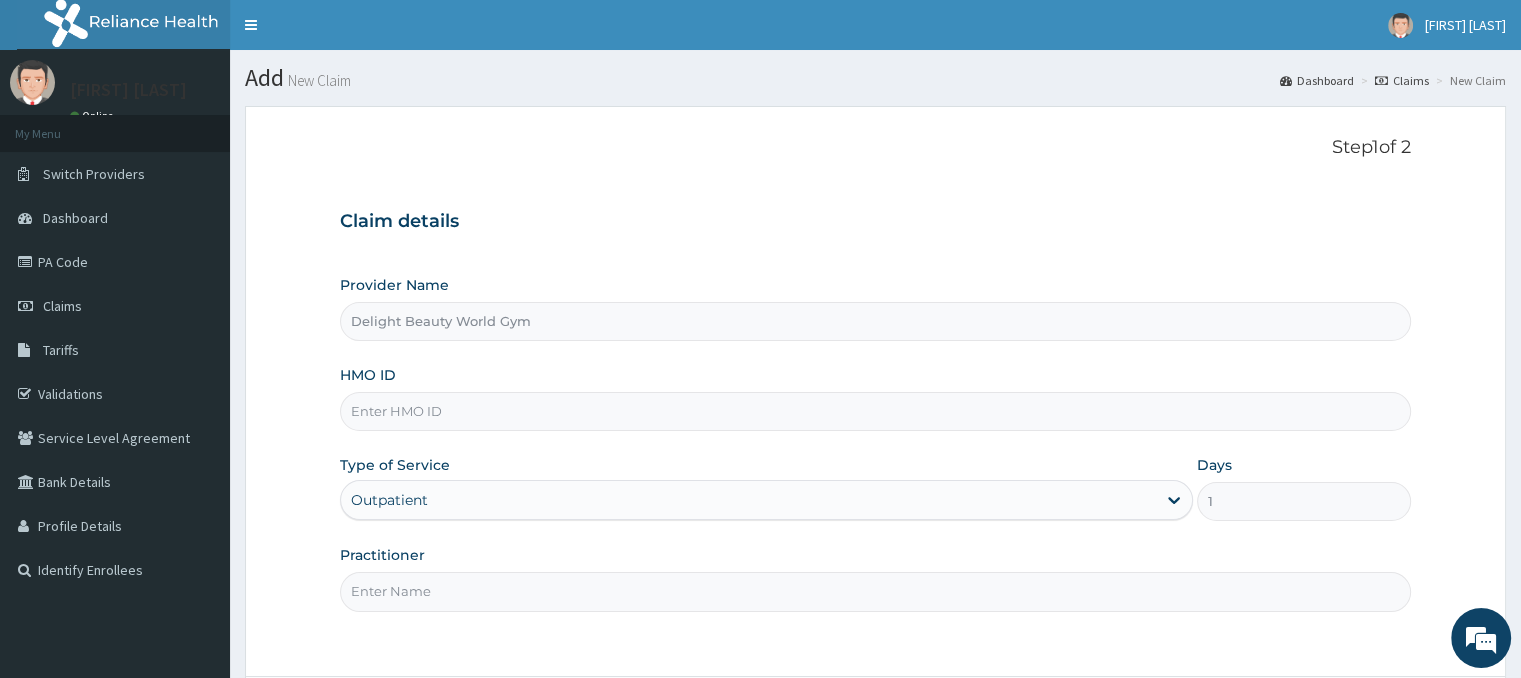 click on "HMO ID" at bounding box center (875, 411) 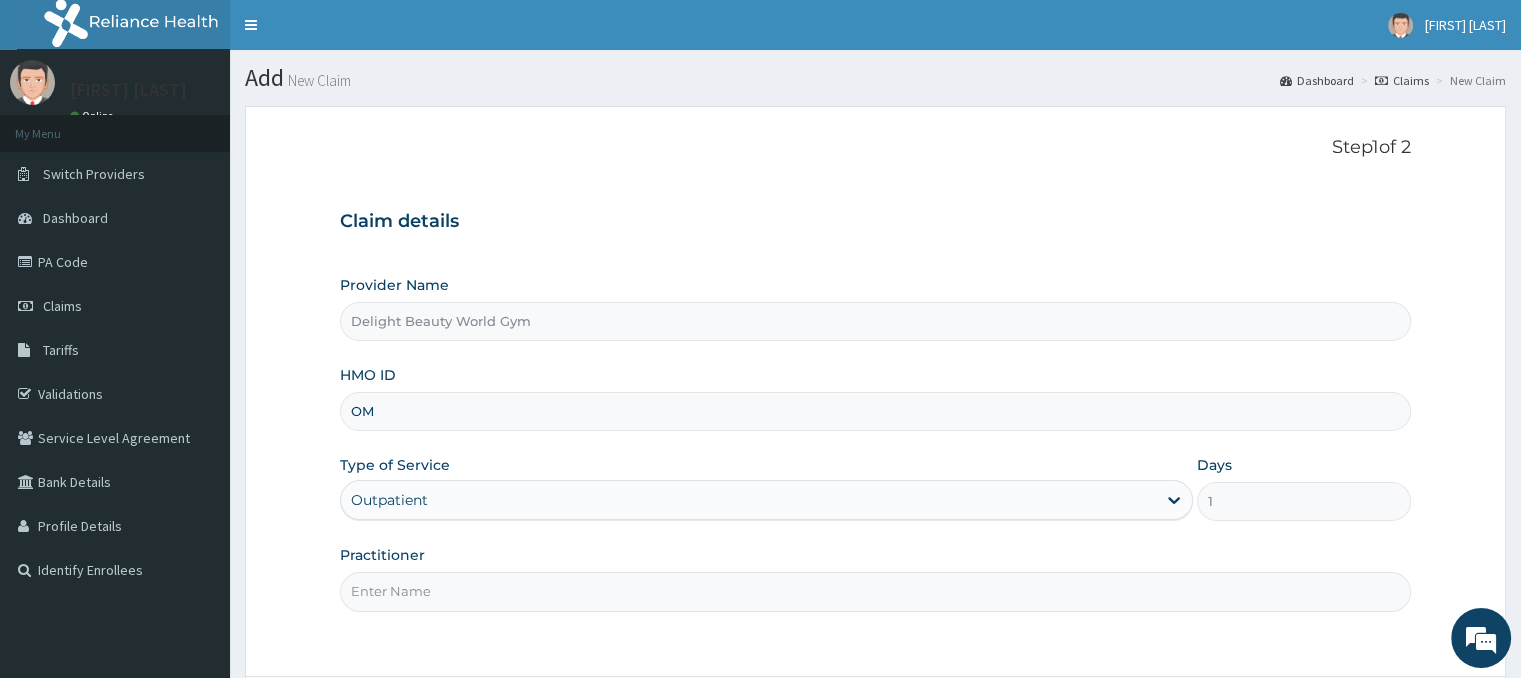 scroll, scrollTop: 0, scrollLeft: 0, axis: both 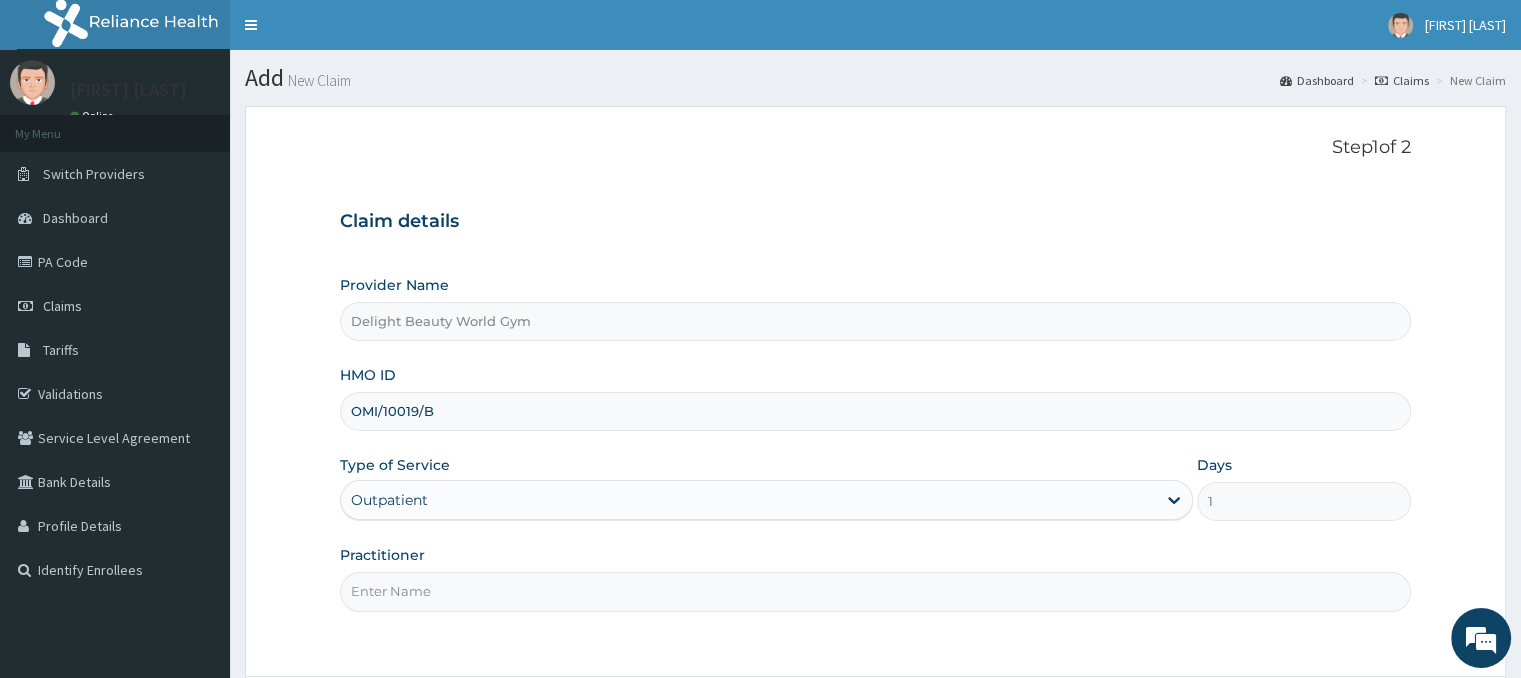 type on "OMI/10019/B" 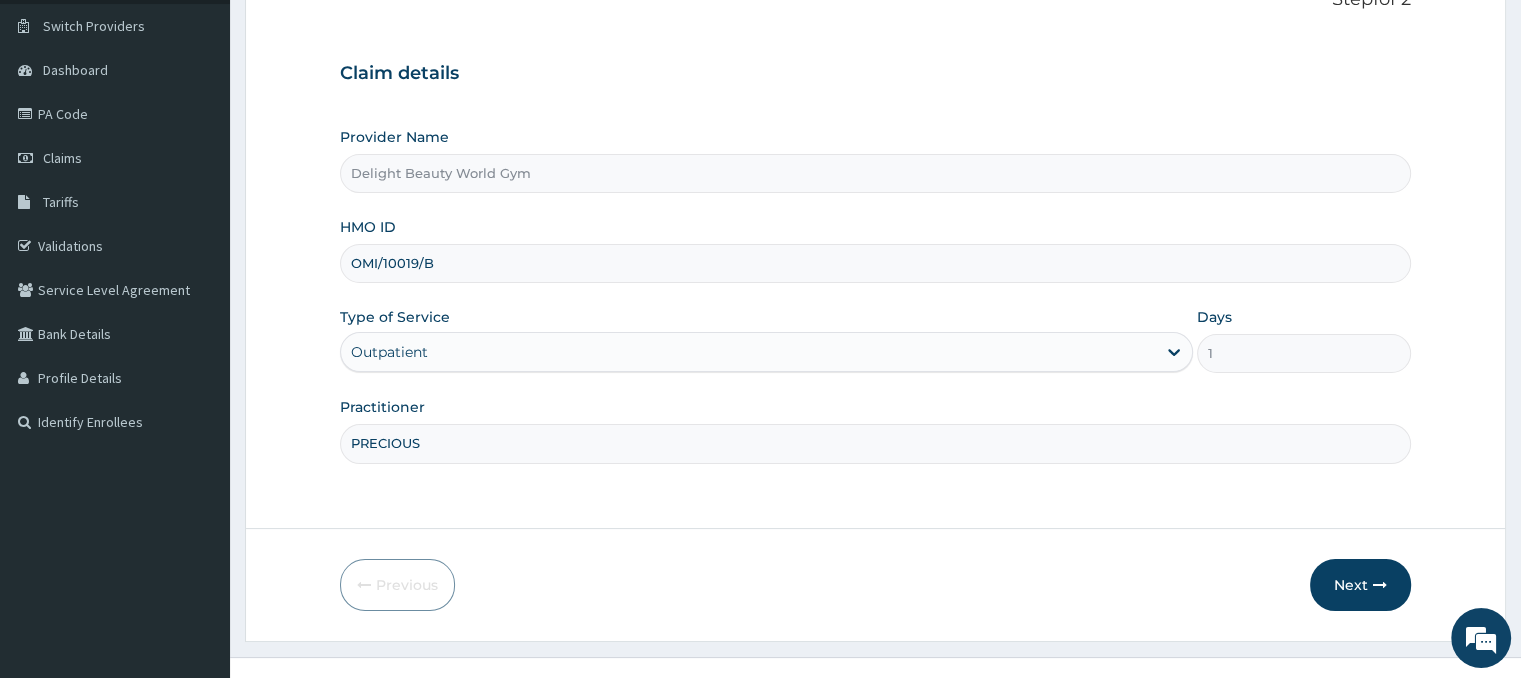 scroll, scrollTop: 177, scrollLeft: 0, axis: vertical 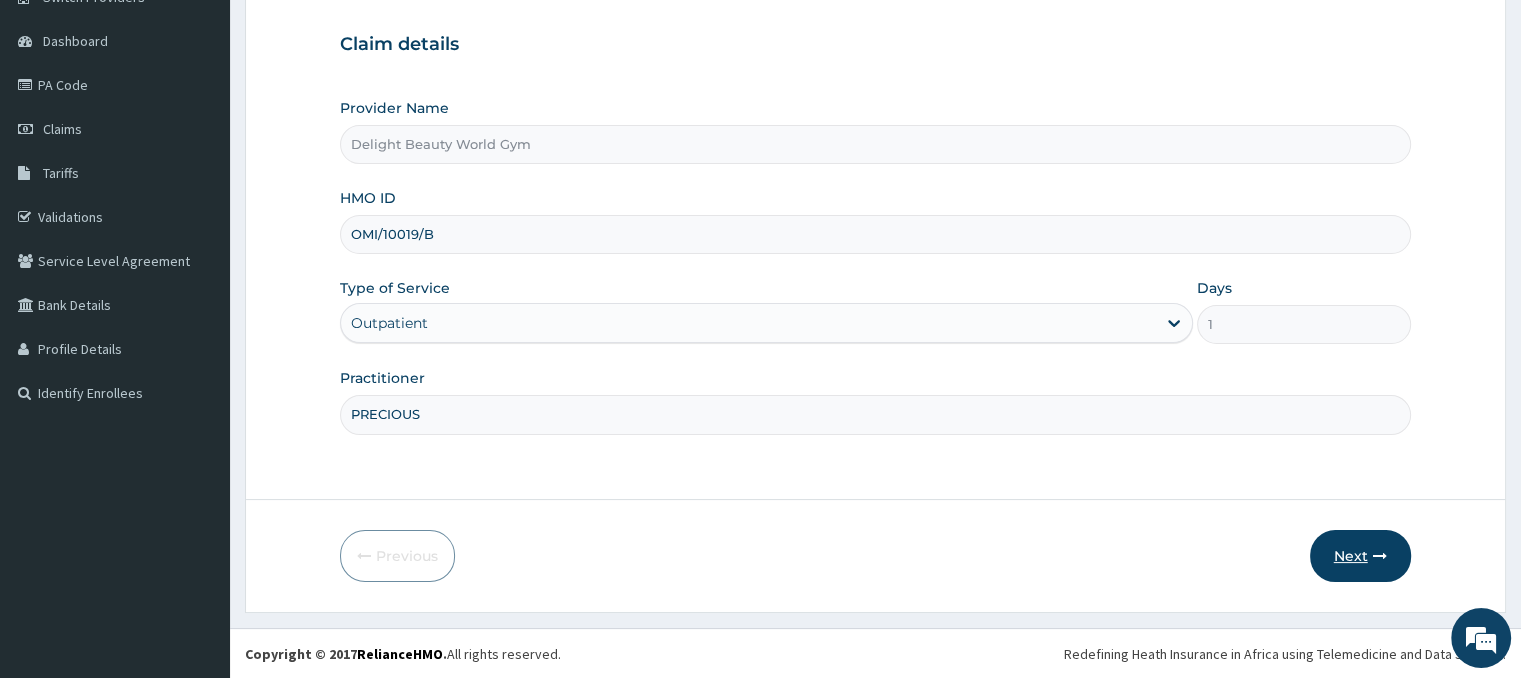 type on "PRECIOUS" 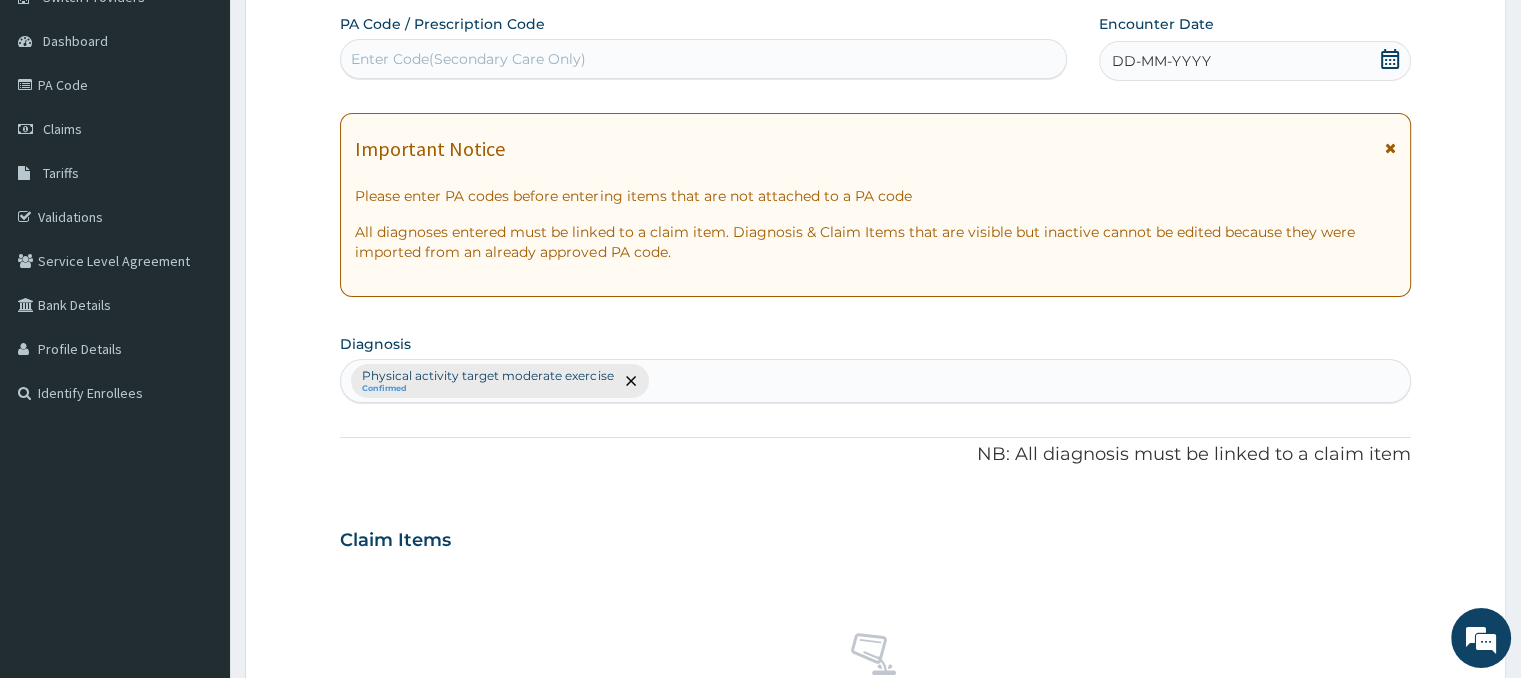 click on "DD-MM-YYYY" at bounding box center (1254, 61) 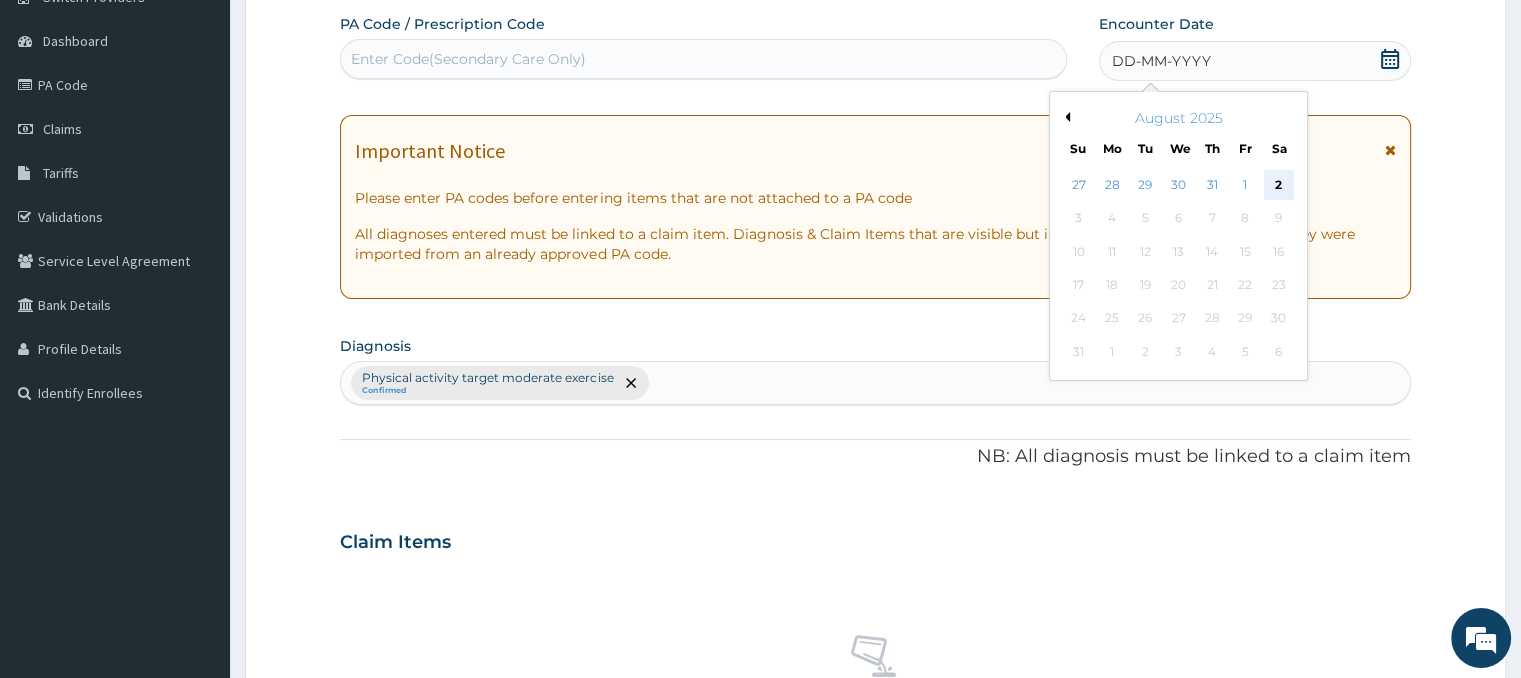 click on "2" at bounding box center (1279, 185) 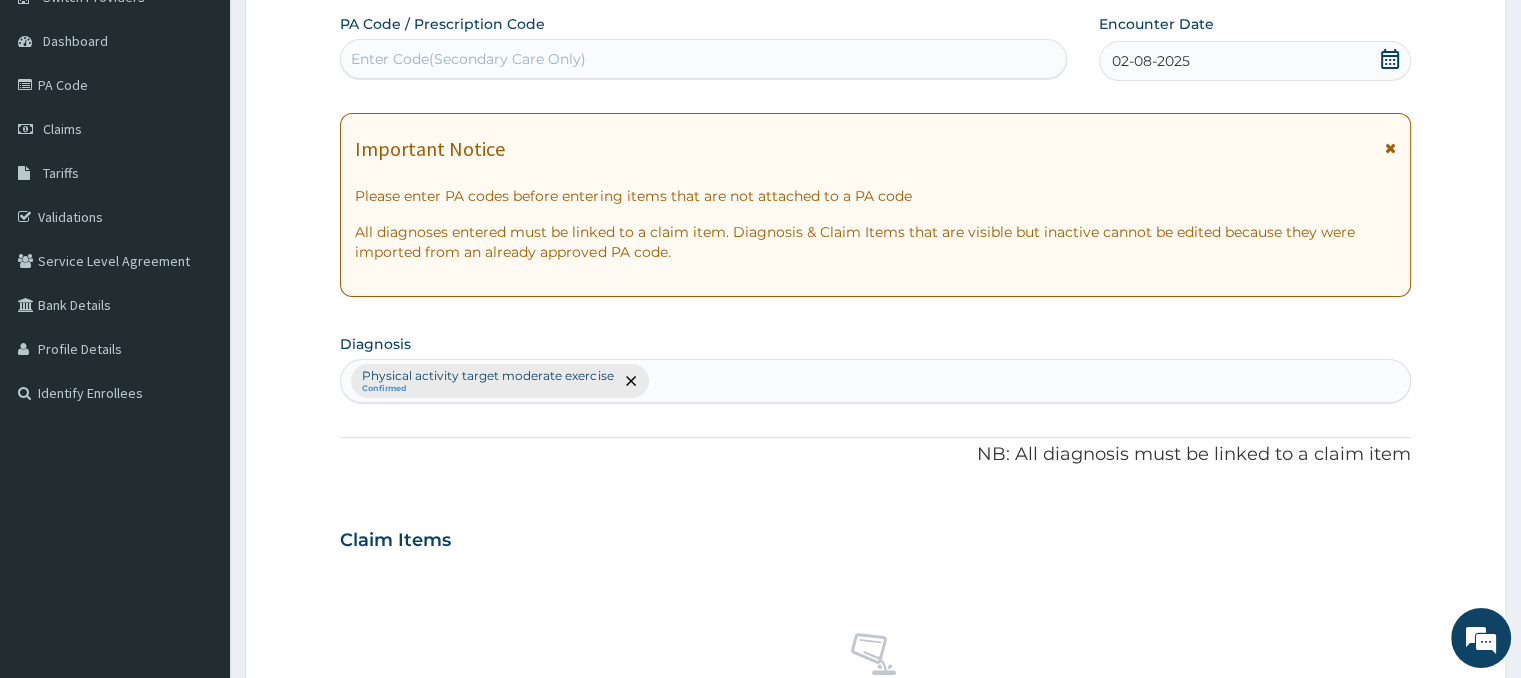 click on "Enter Code(Secondary Care Only)" at bounding box center [703, 59] 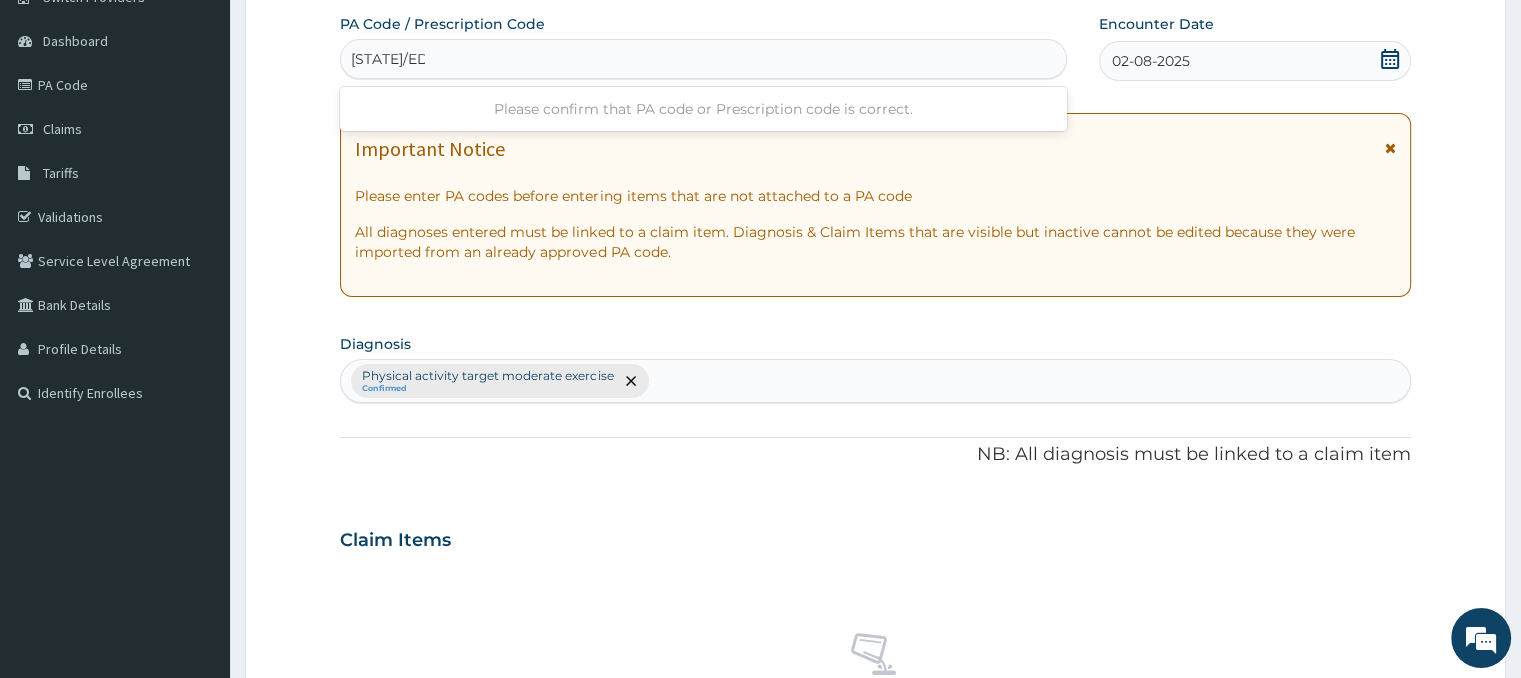 type on "PA/EDE28D" 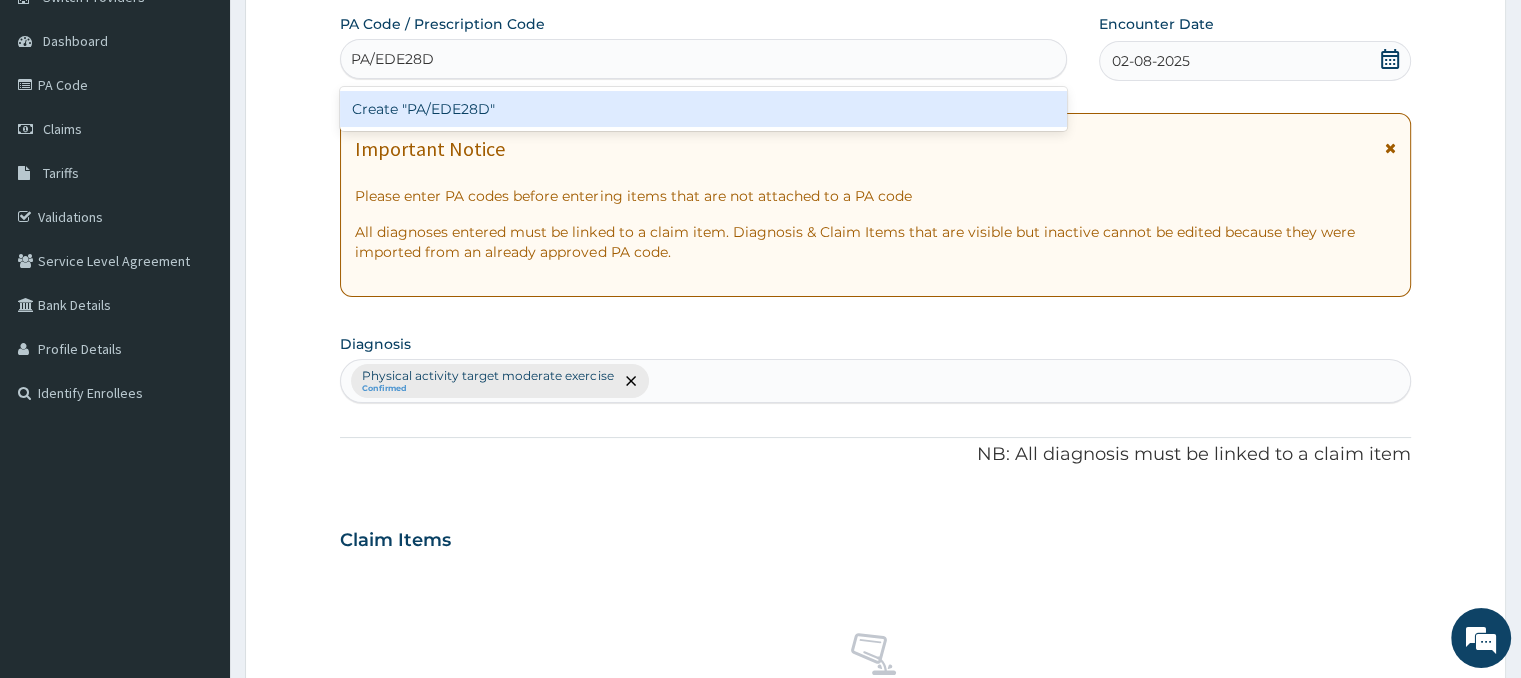 click on "Create "PA/EDE28D"" at bounding box center (703, 109) 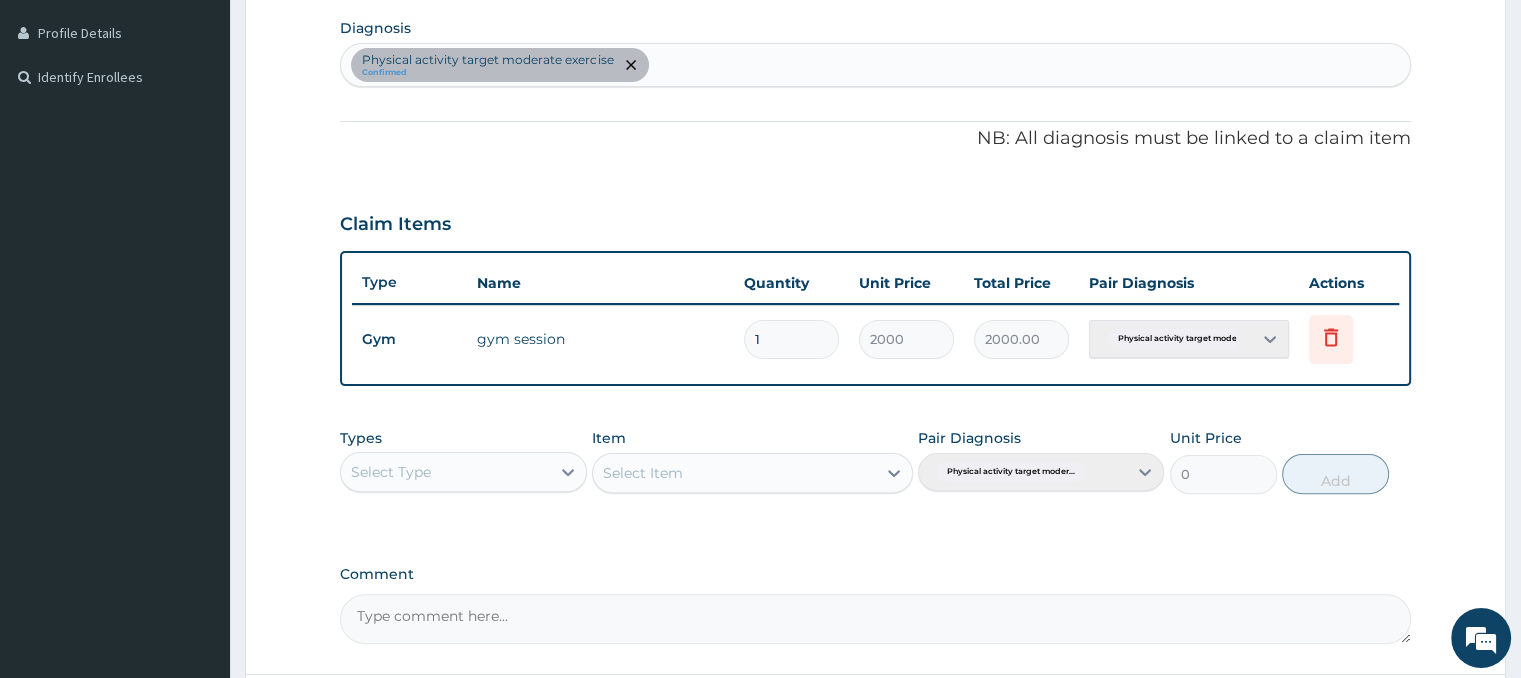 scroll, scrollTop: 497, scrollLeft: 0, axis: vertical 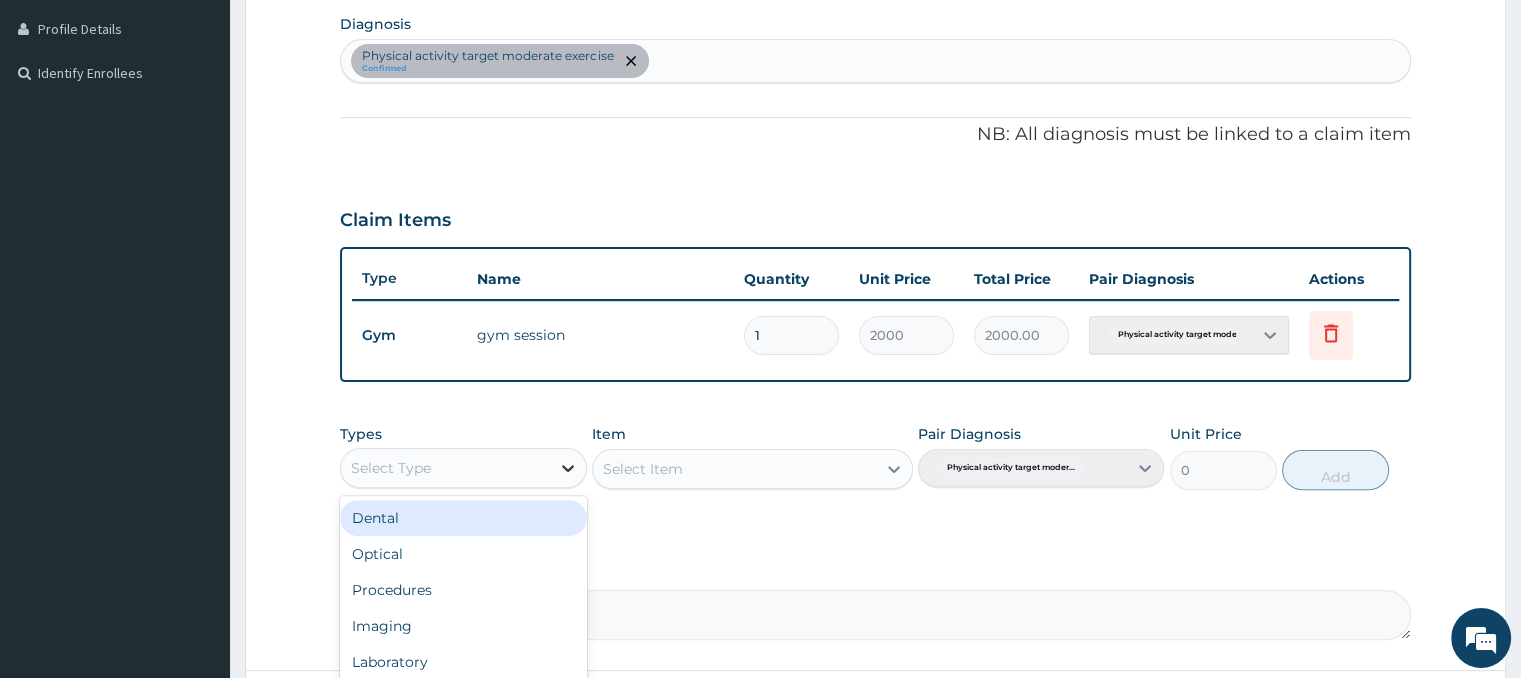 click 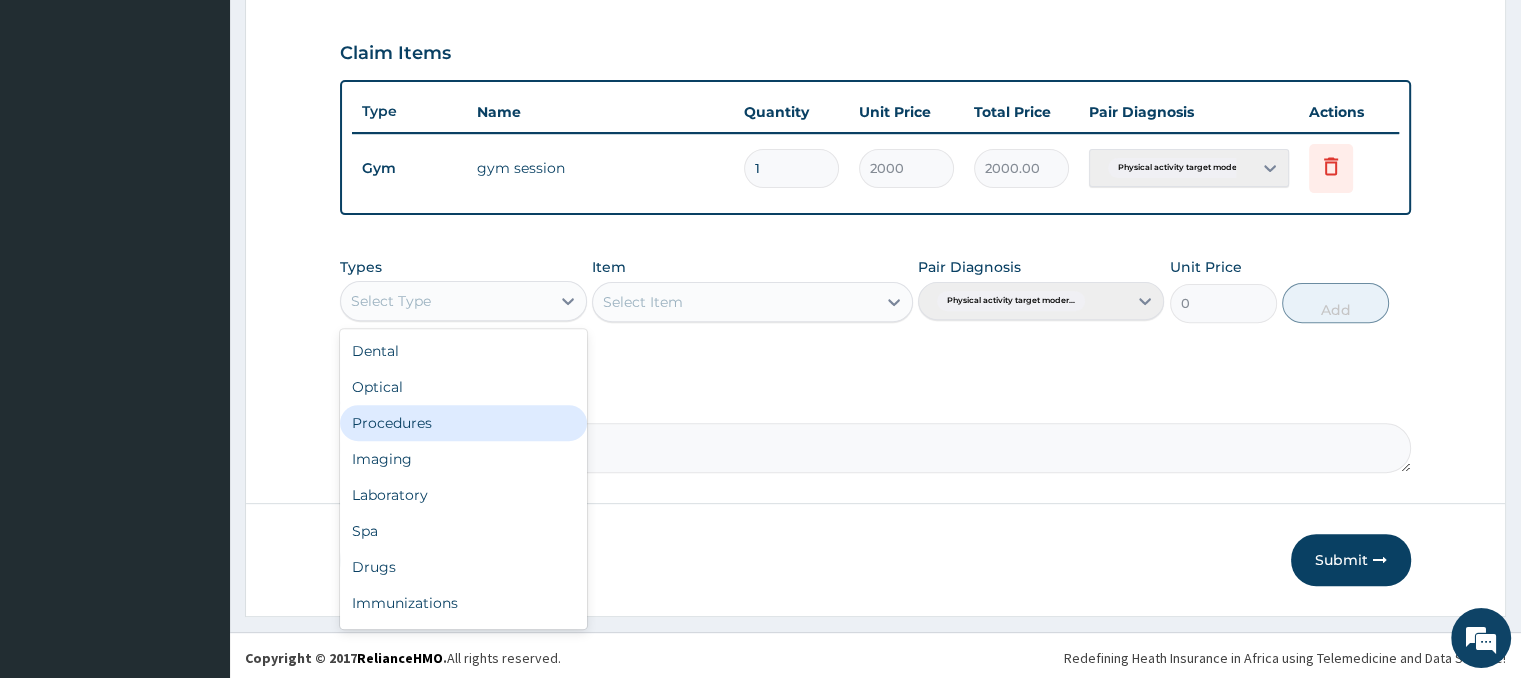 scroll, scrollTop: 666, scrollLeft: 0, axis: vertical 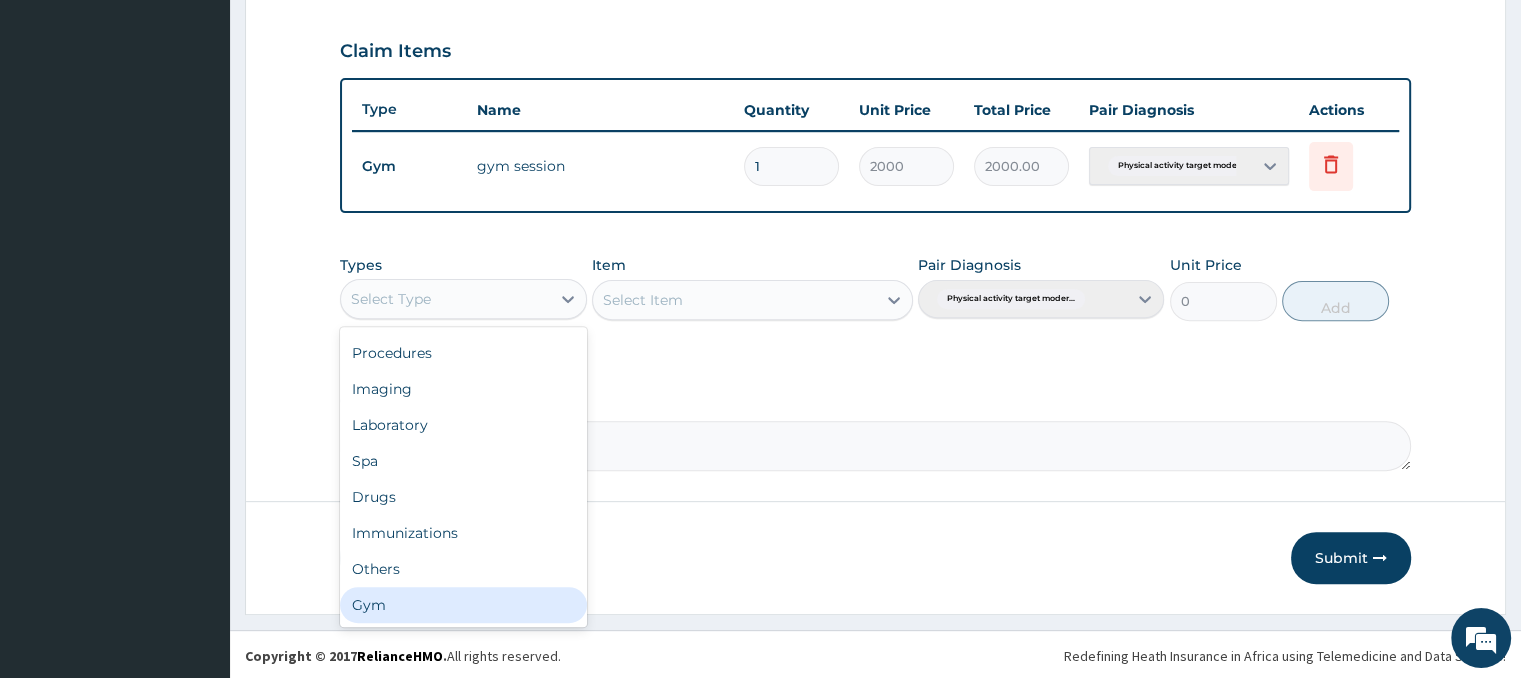 click on "Gym" at bounding box center [463, 605] 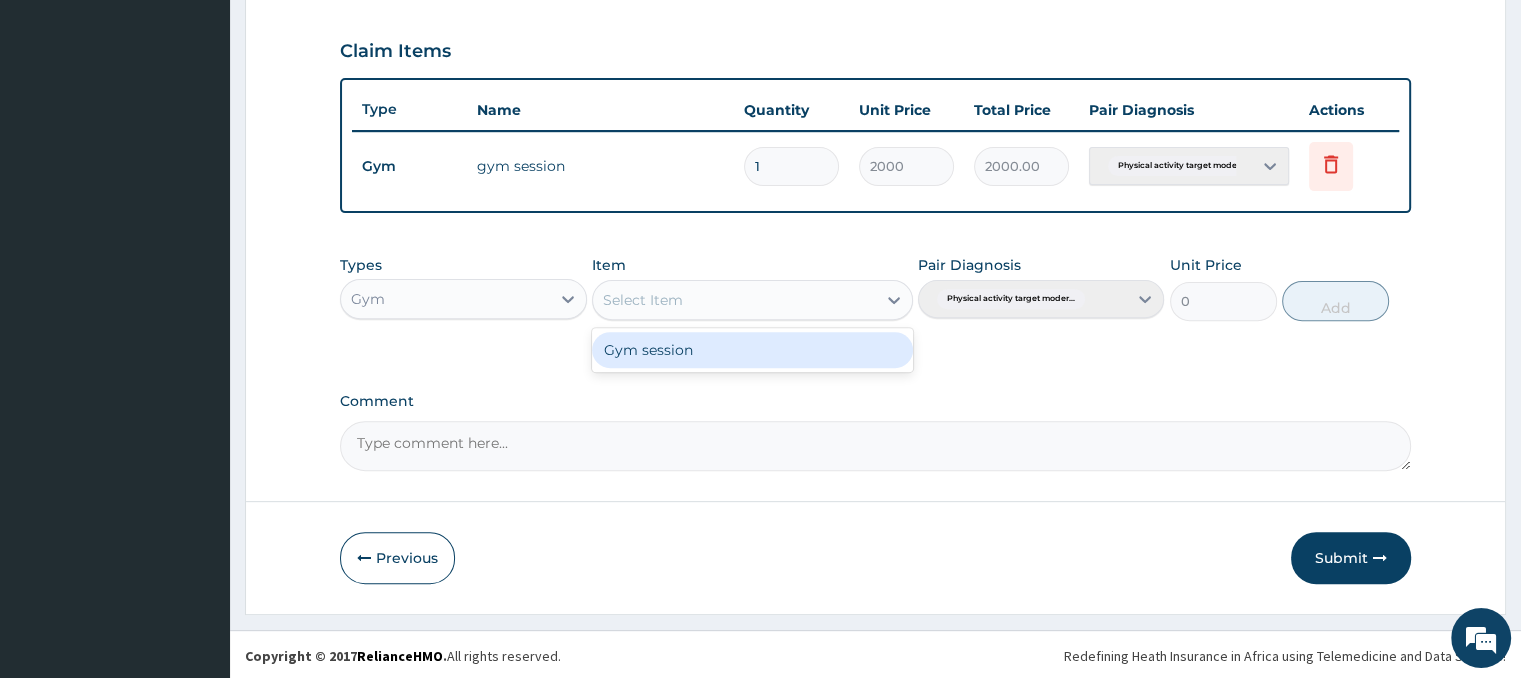 click on "Select Item" at bounding box center [734, 300] 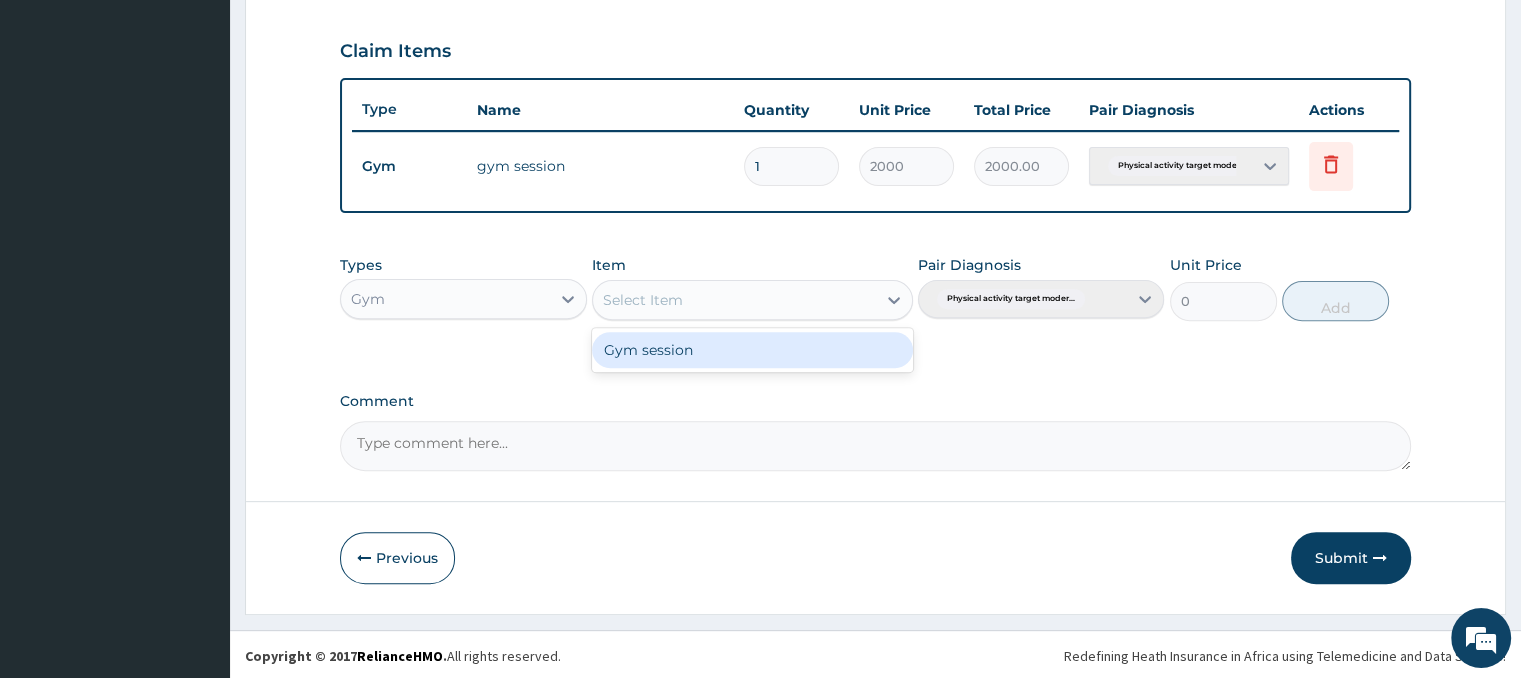 click on "Gym session" at bounding box center [752, 350] 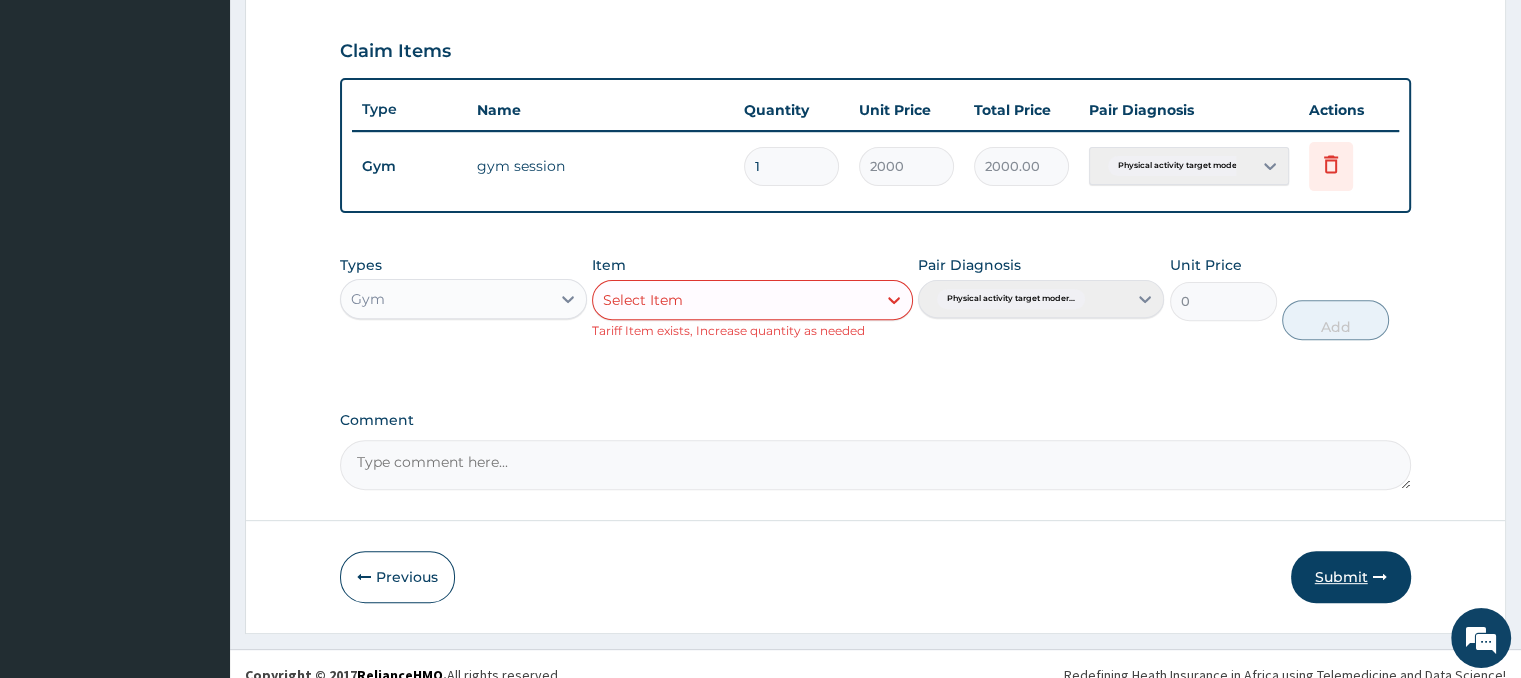 click on "Submit" at bounding box center [1351, 577] 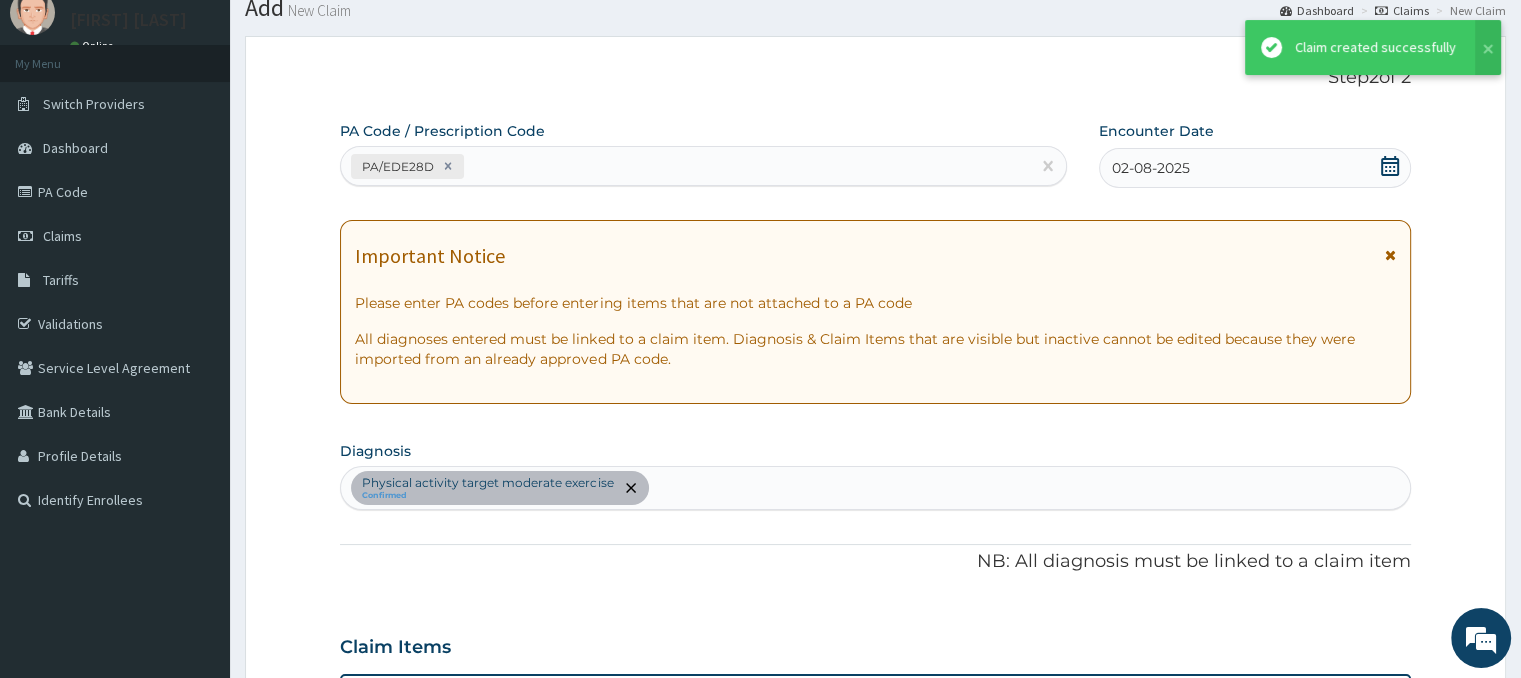scroll, scrollTop: 666, scrollLeft: 0, axis: vertical 